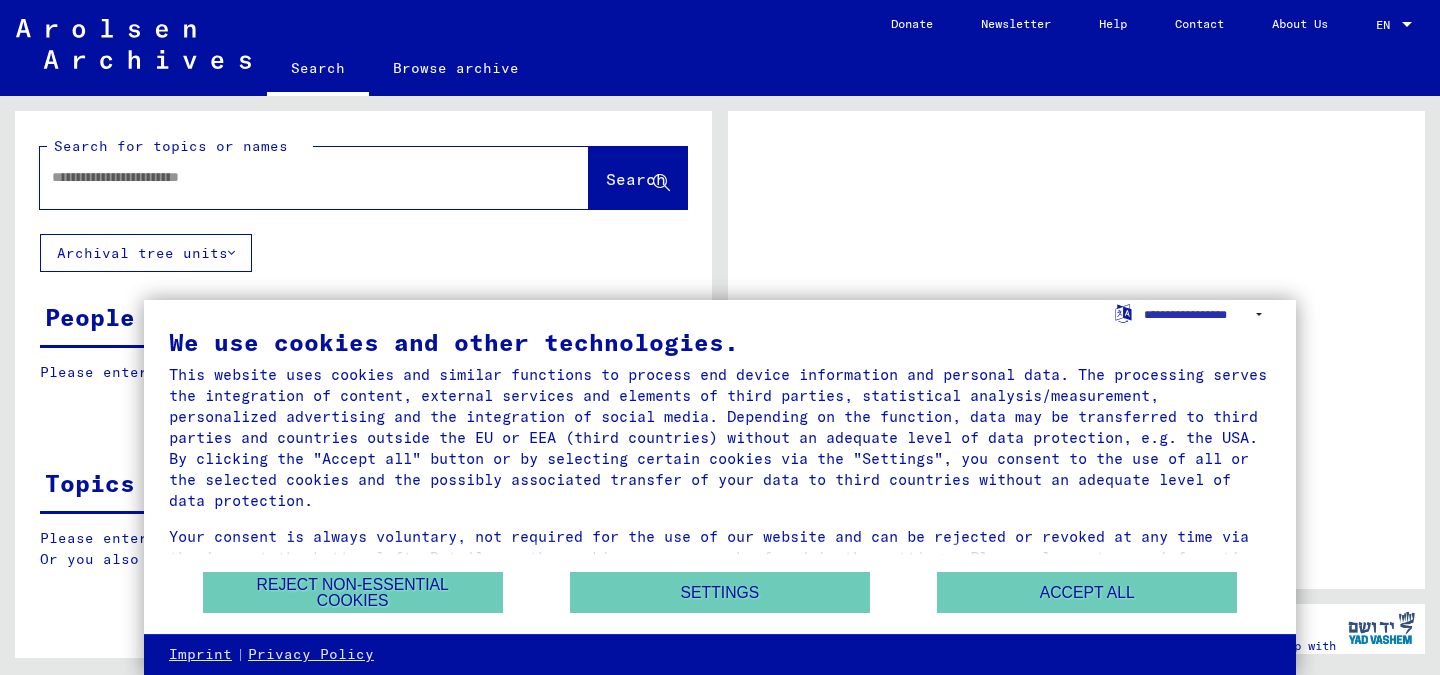 scroll, scrollTop: 0, scrollLeft: 0, axis: both 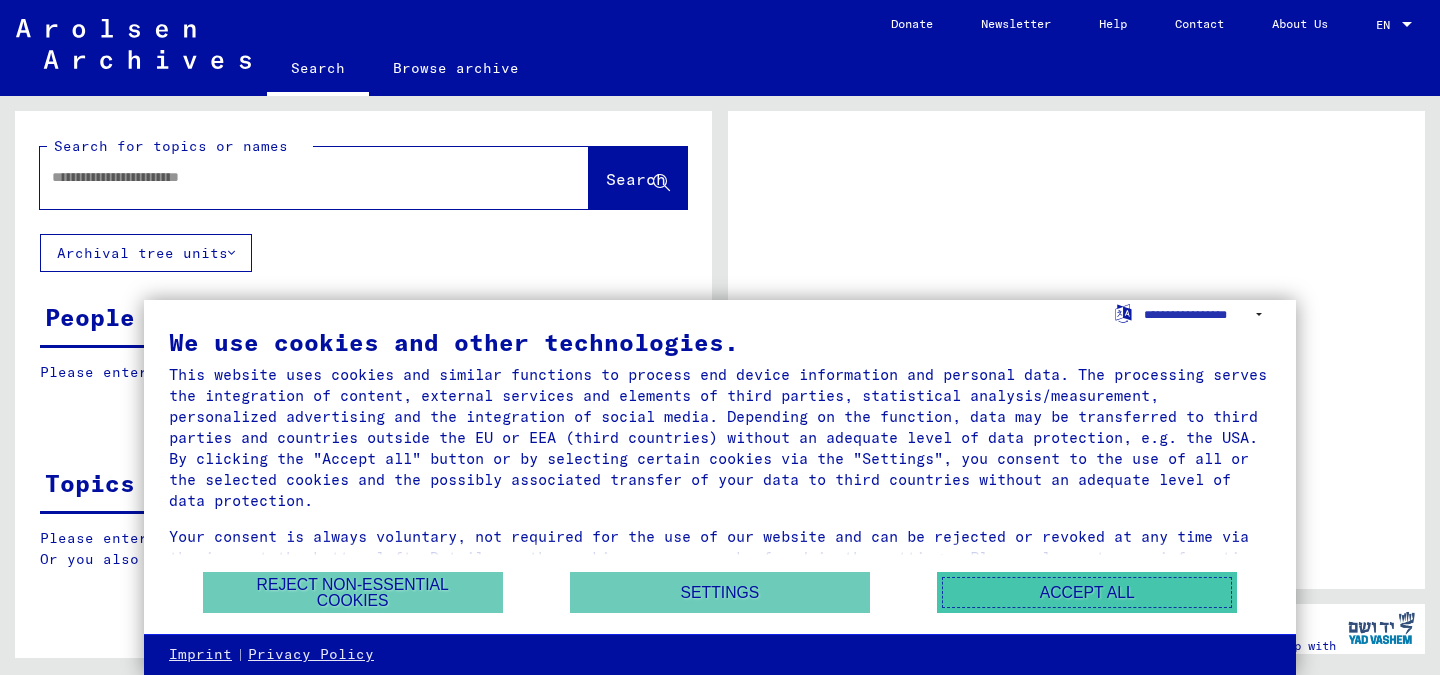 click on "Accept all" at bounding box center [1087, 592] 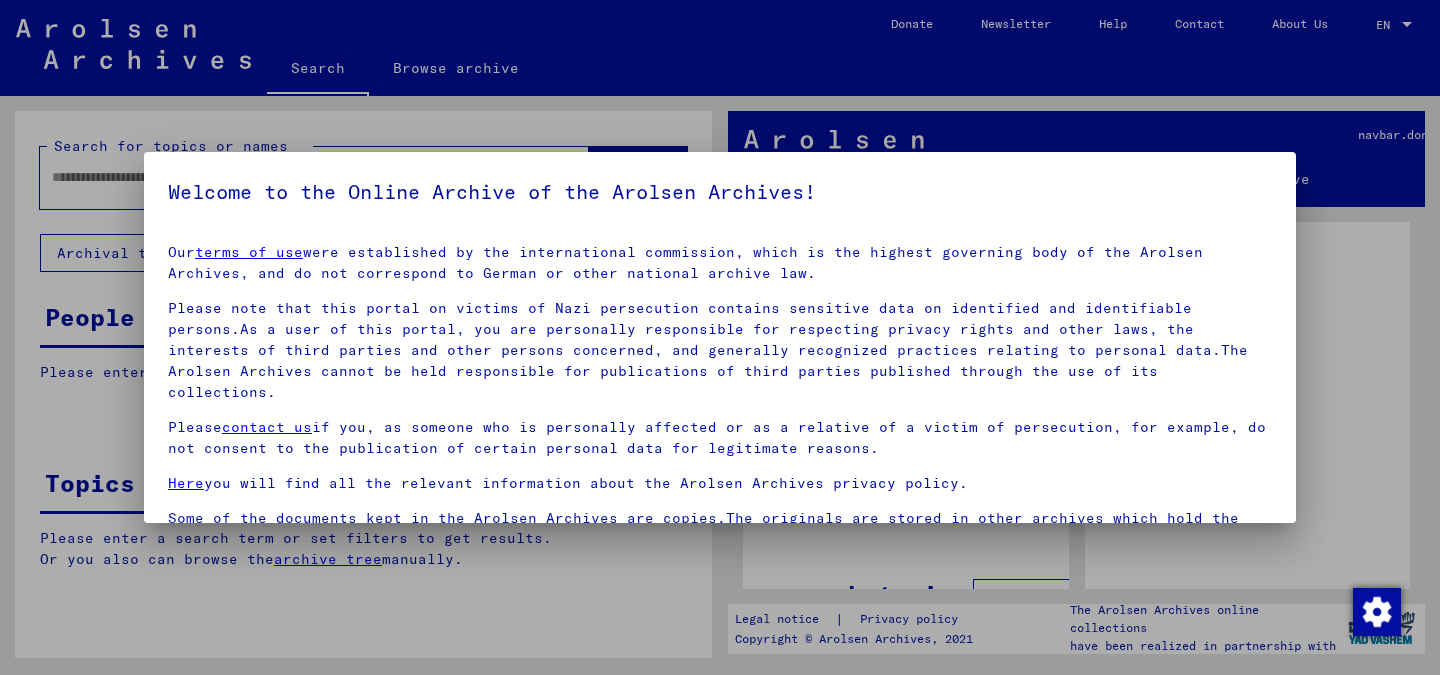 scroll, scrollTop: 17, scrollLeft: 0, axis: vertical 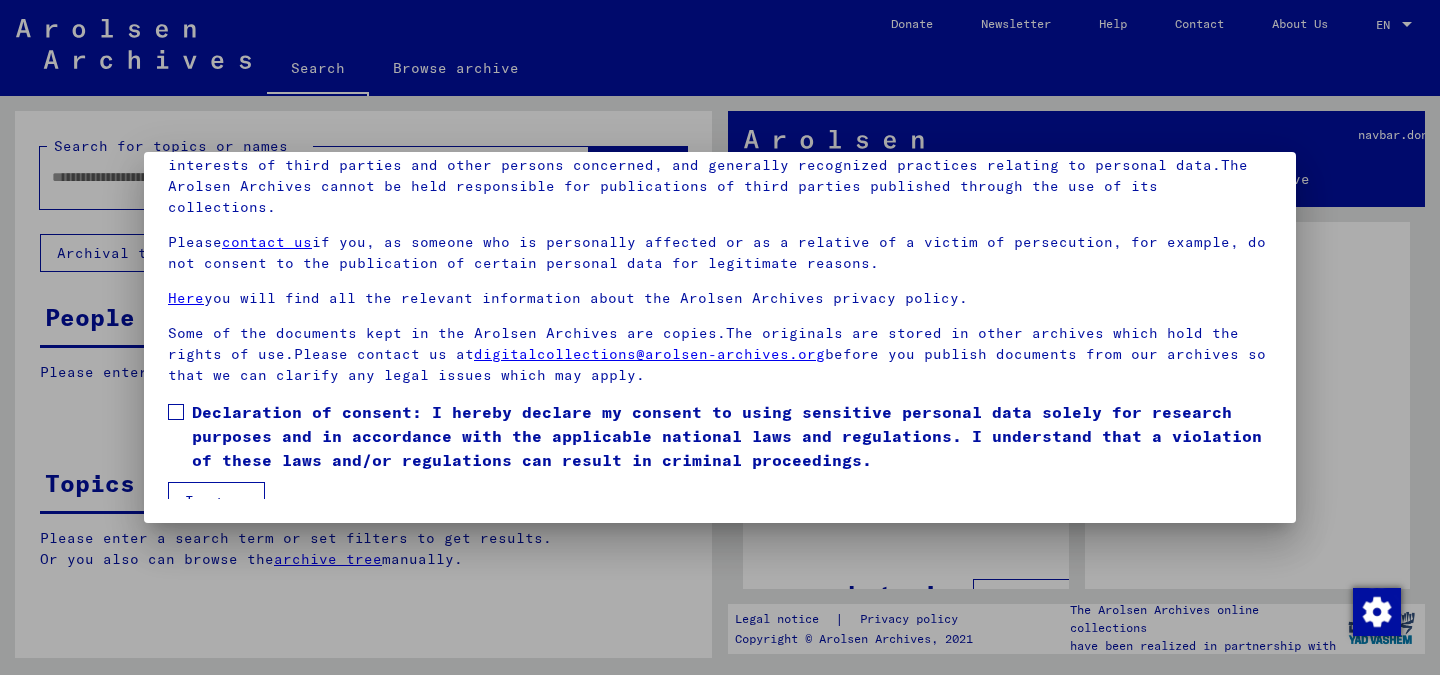 click on "I agree" at bounding box center [216, 501] 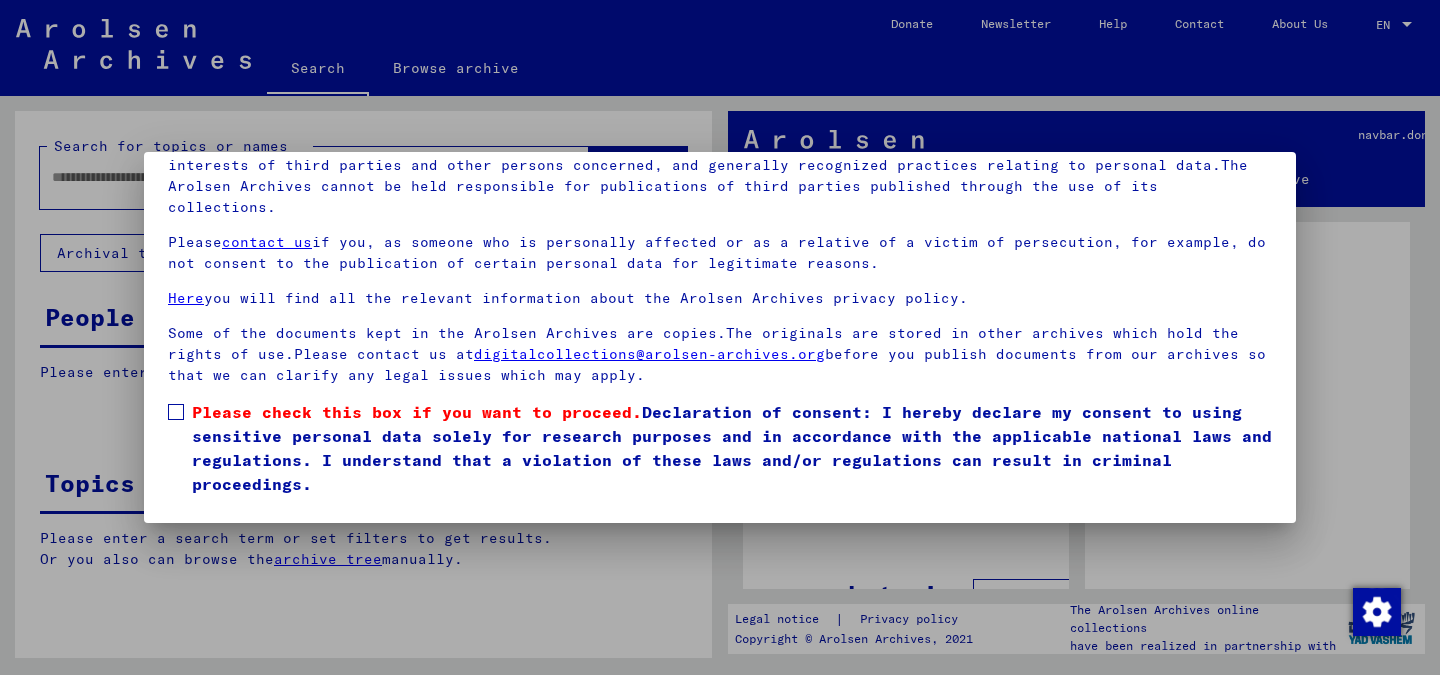 click at bounding box center (176, 412) 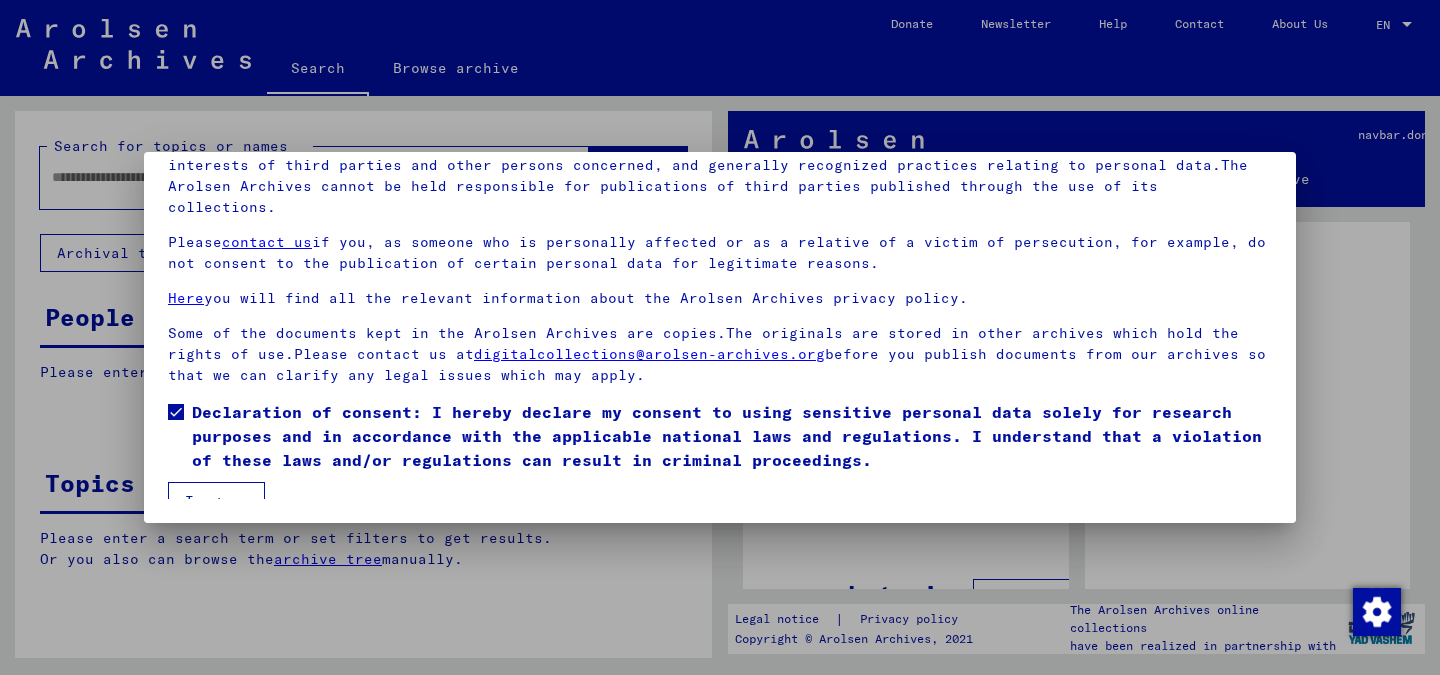 click on "I agree" at bounding box center [216, 501] 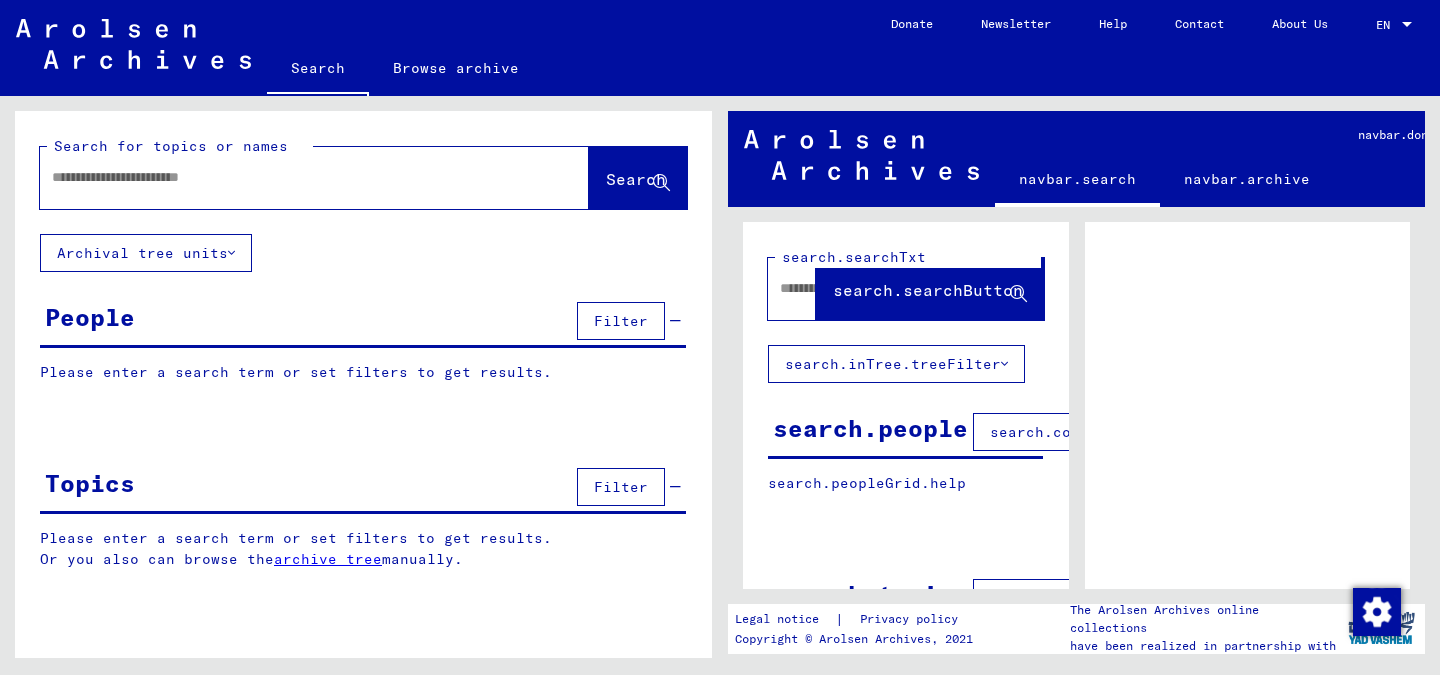 click at bounding box center [1407, 25] 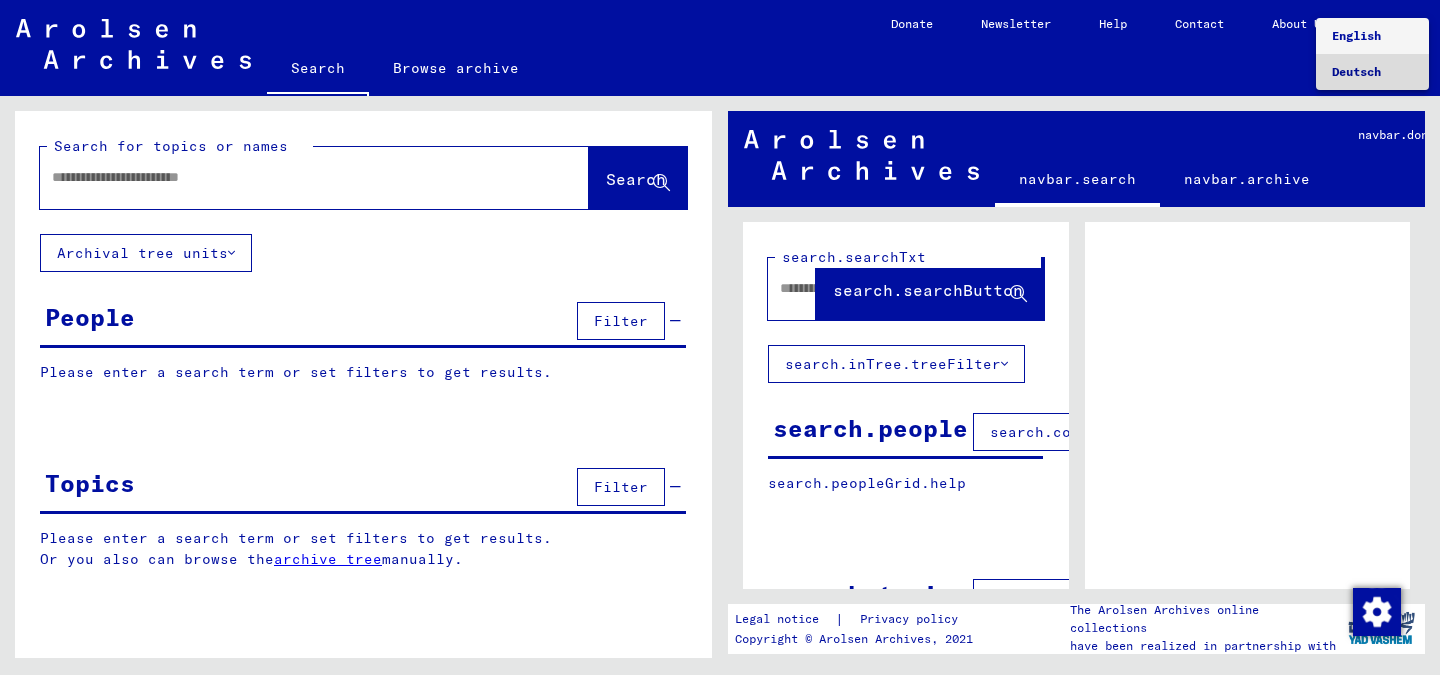 click on "Deutsch" at bounding box center [1372, 72] 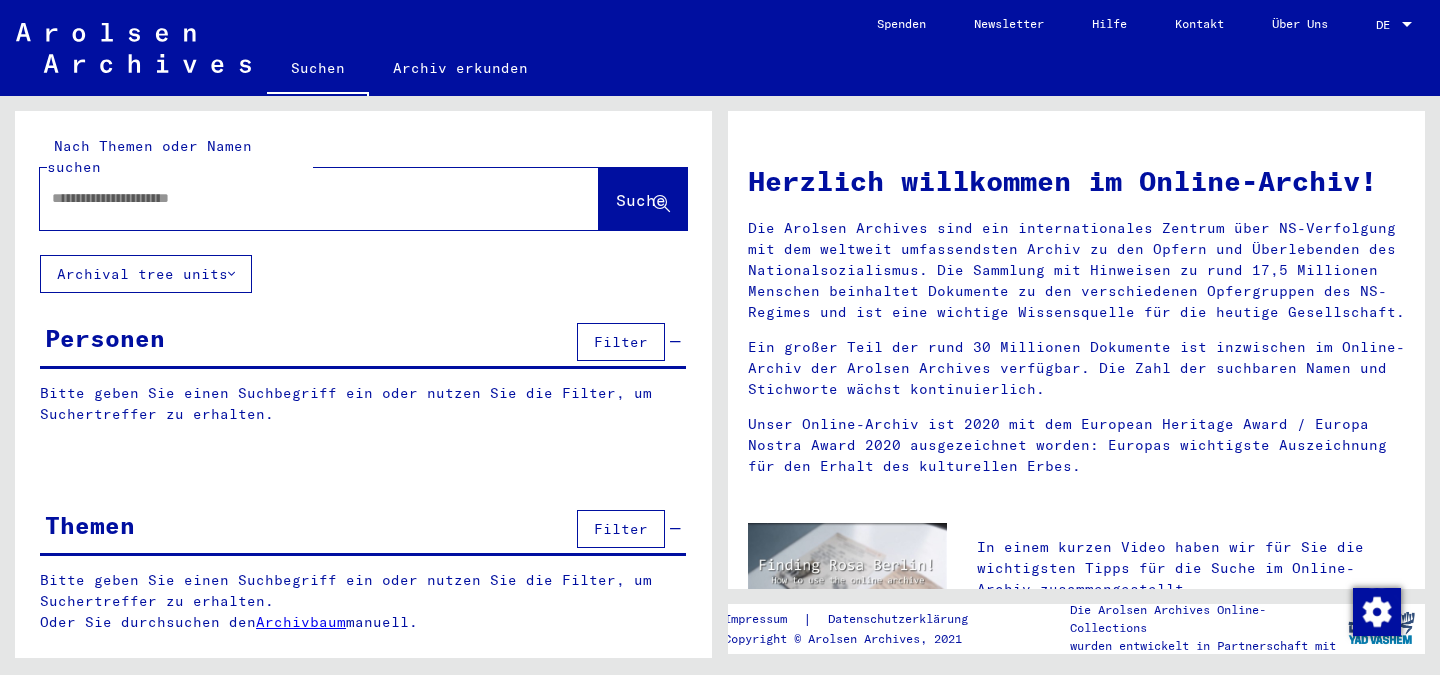 click at bounding box center [295, 198] 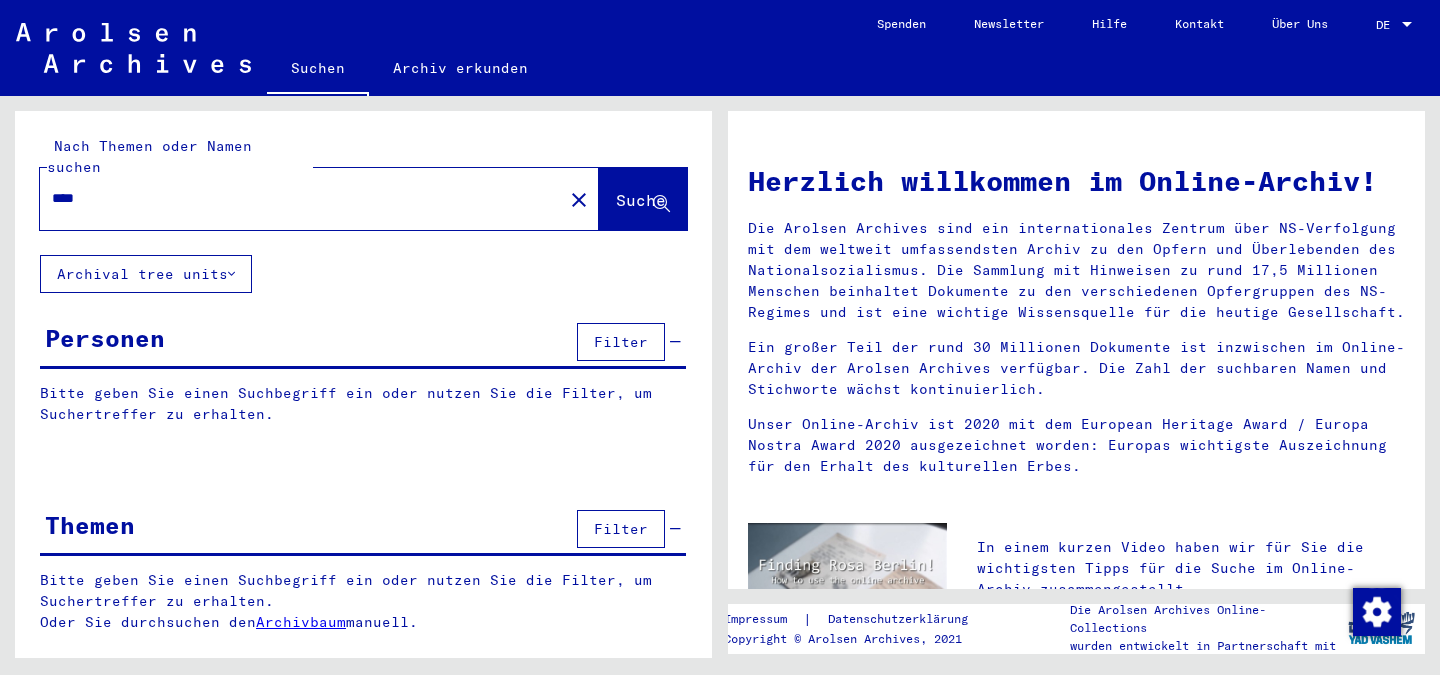 type on "****" 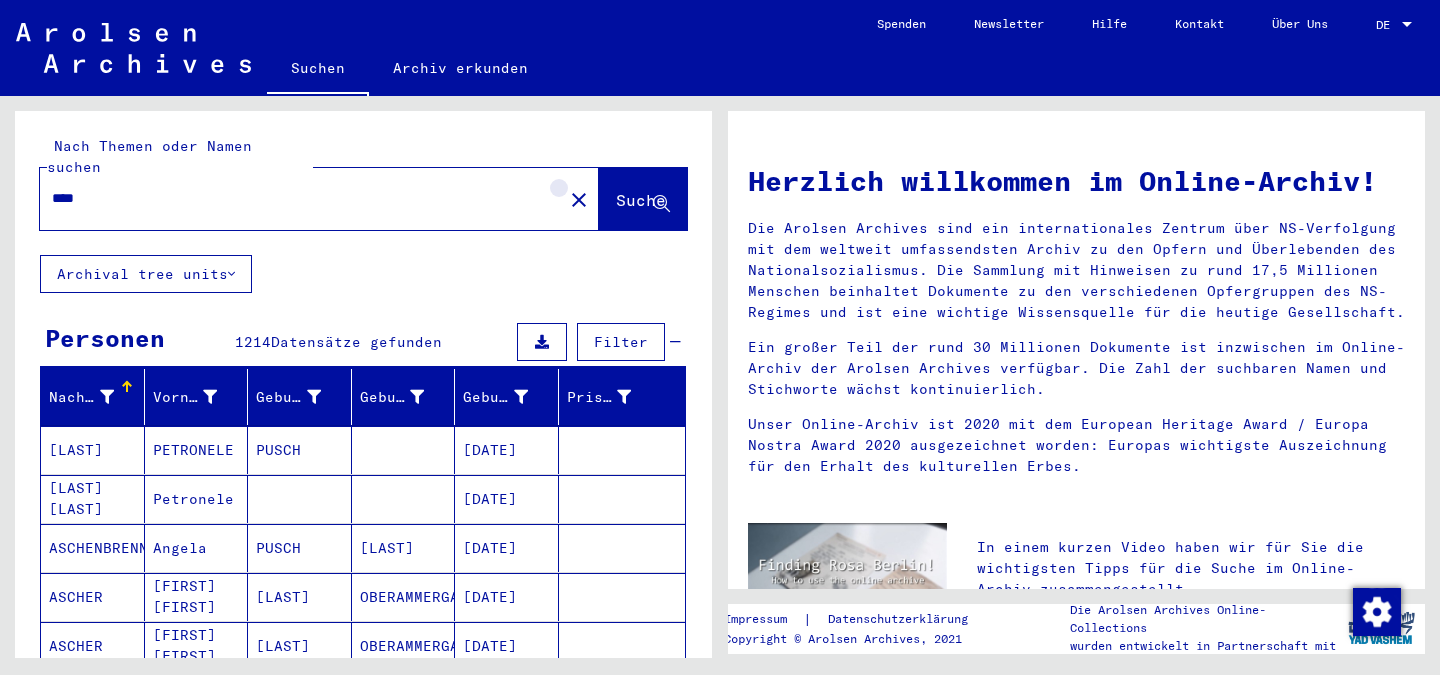 click on "close" 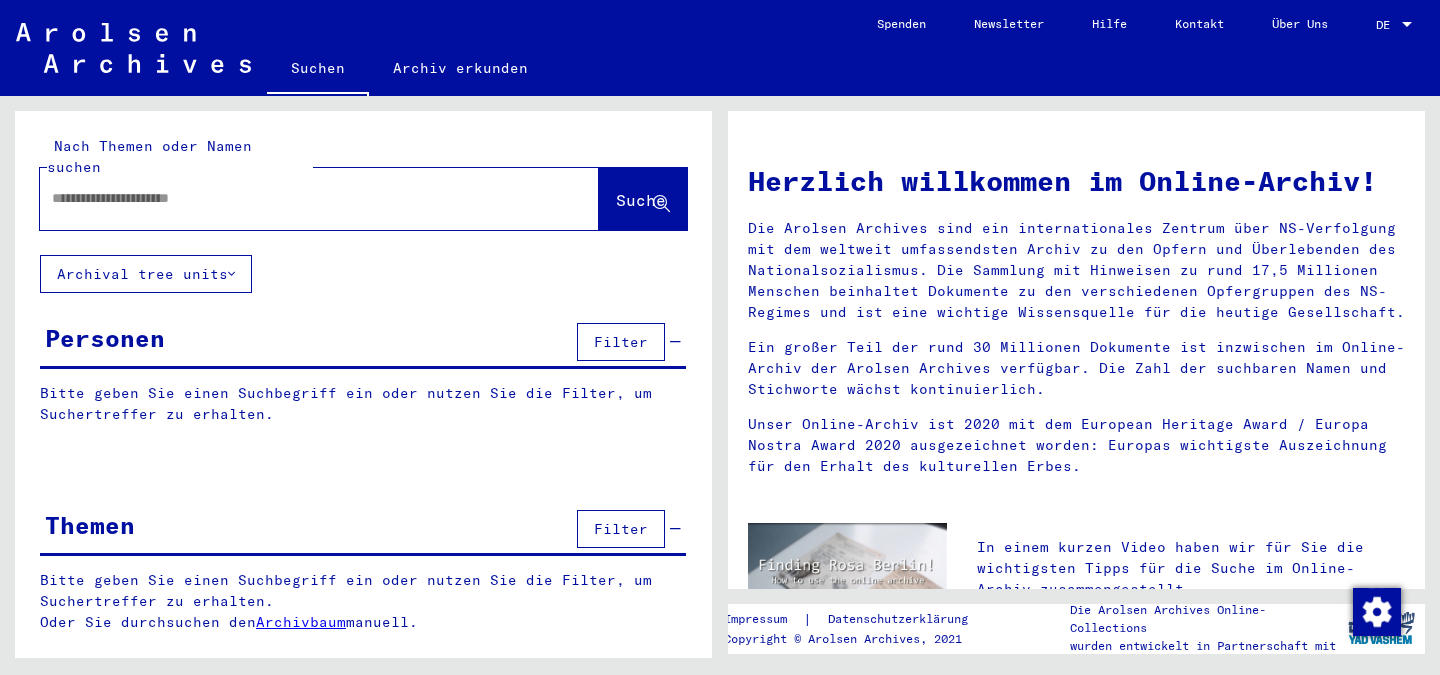 click at bounding box center (295, 198) 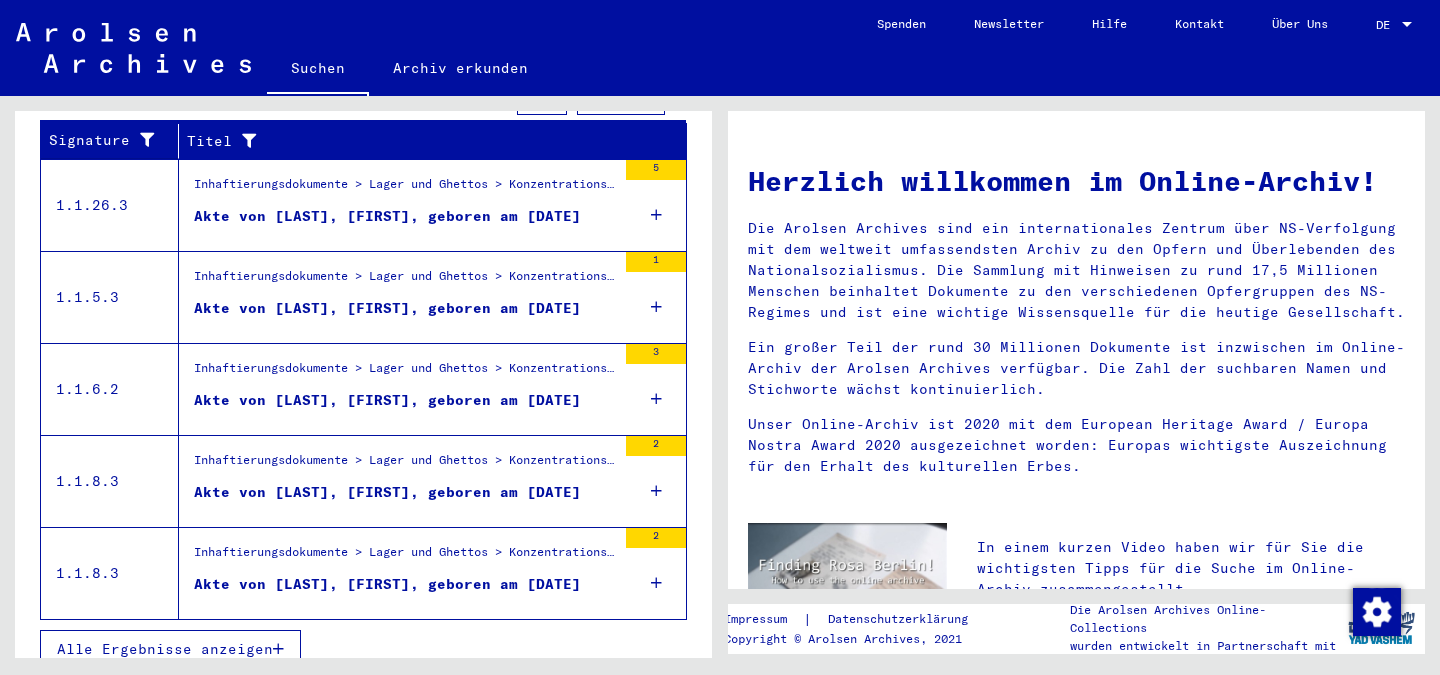 scroll, scrollTop: 0, scrollLeft: 0, axis: both 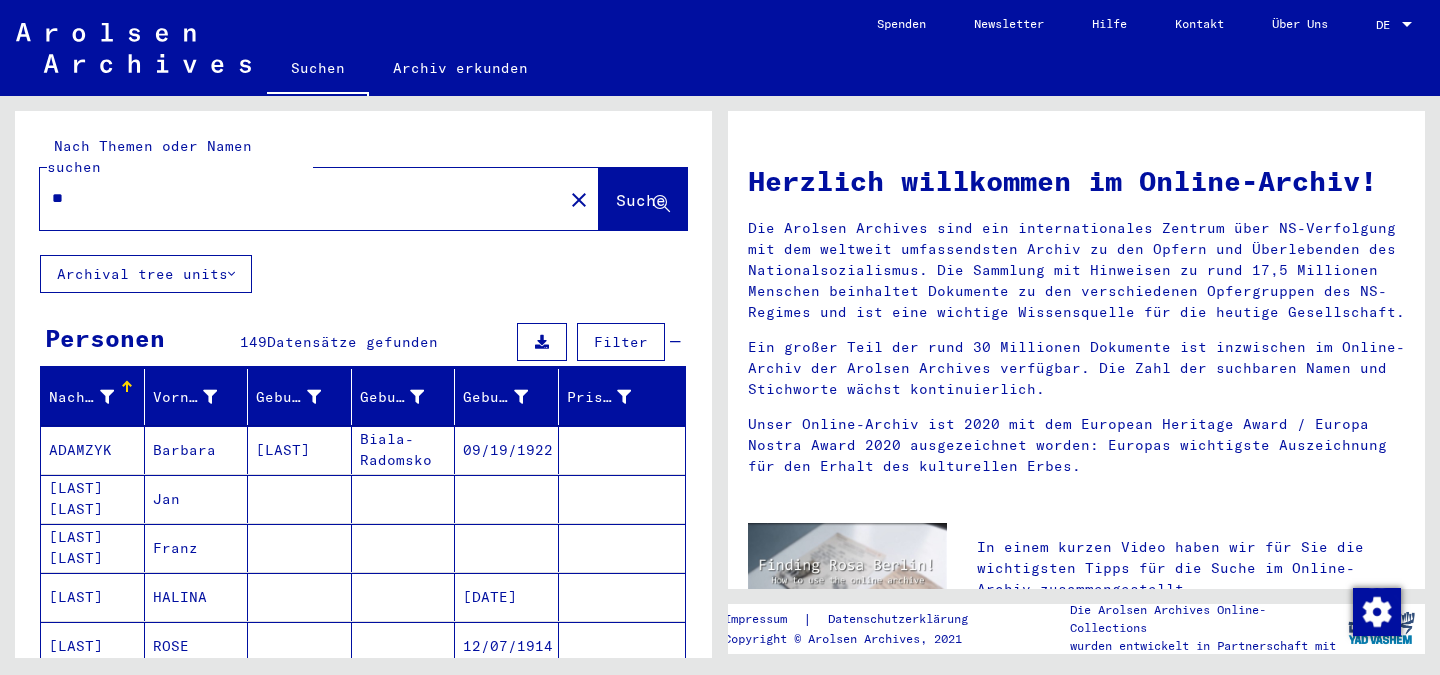 type on "*" 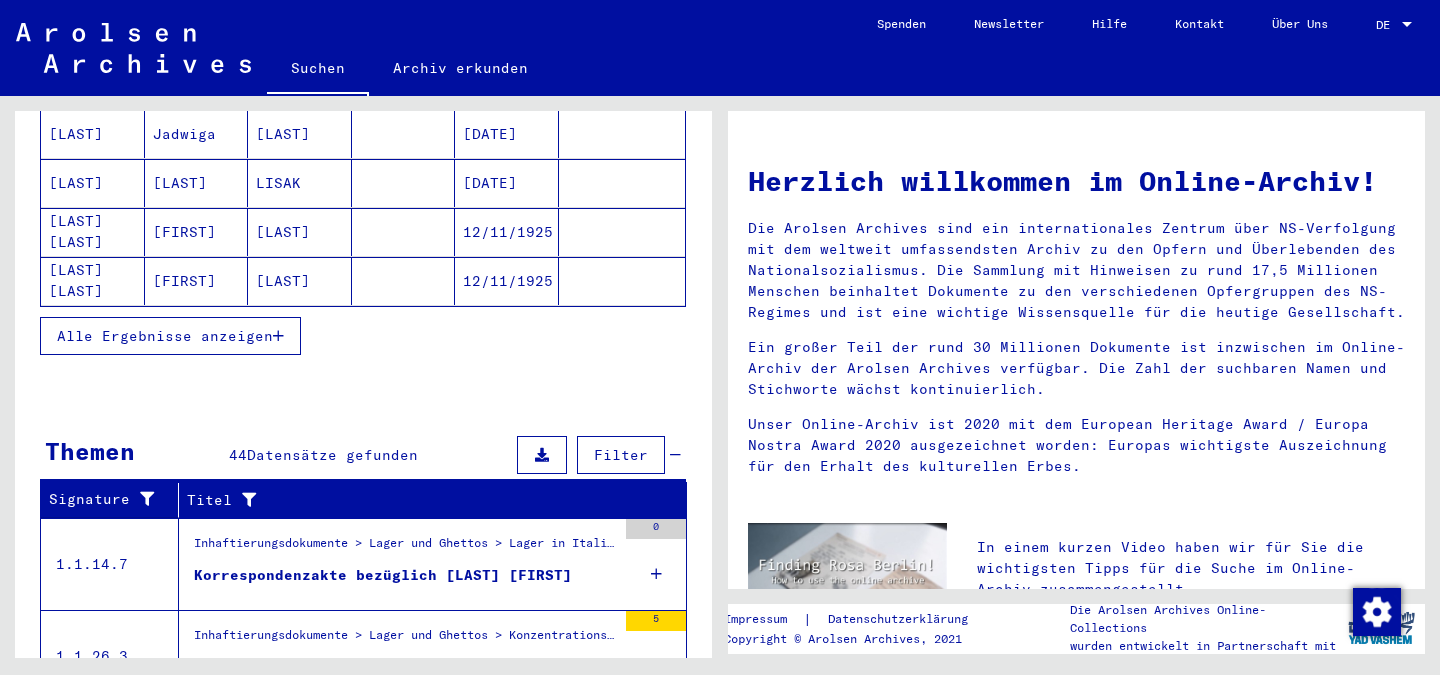 scroll, scrollTop: 0, scrollLeft: 0, axis: both 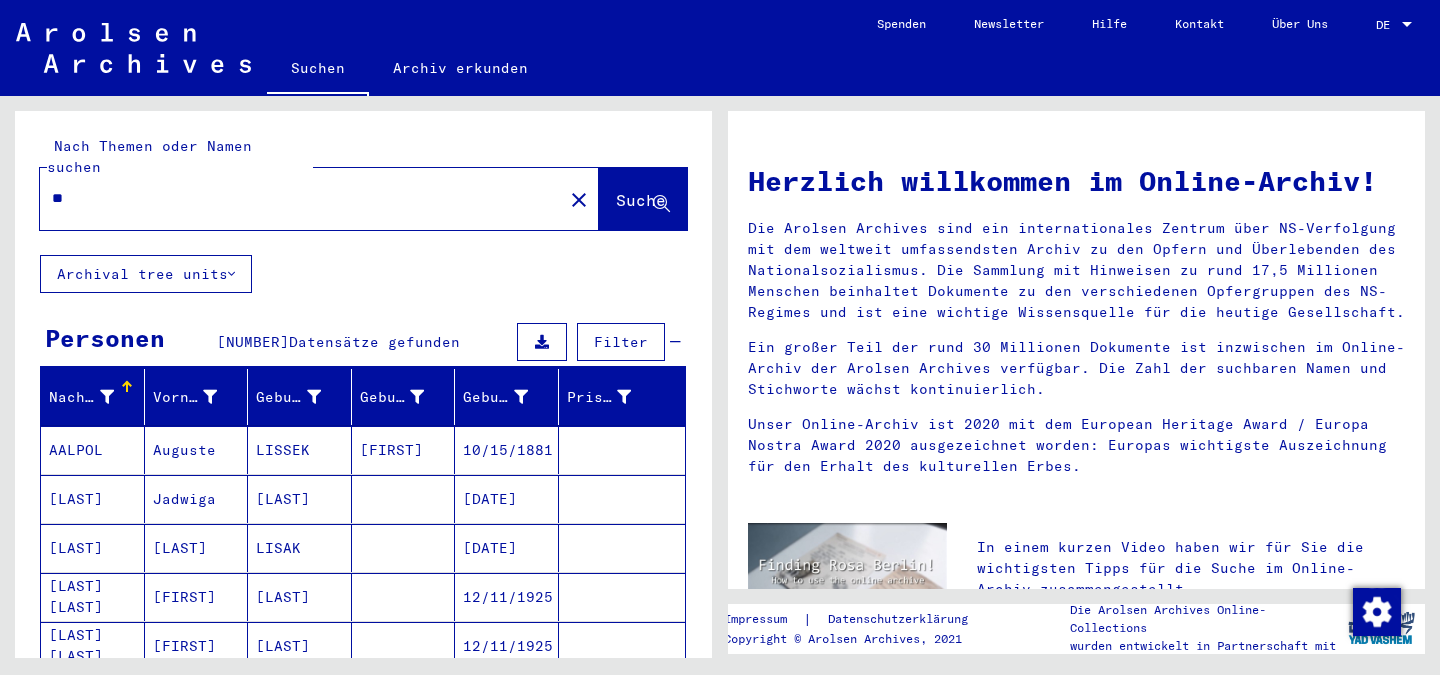 type on "*" 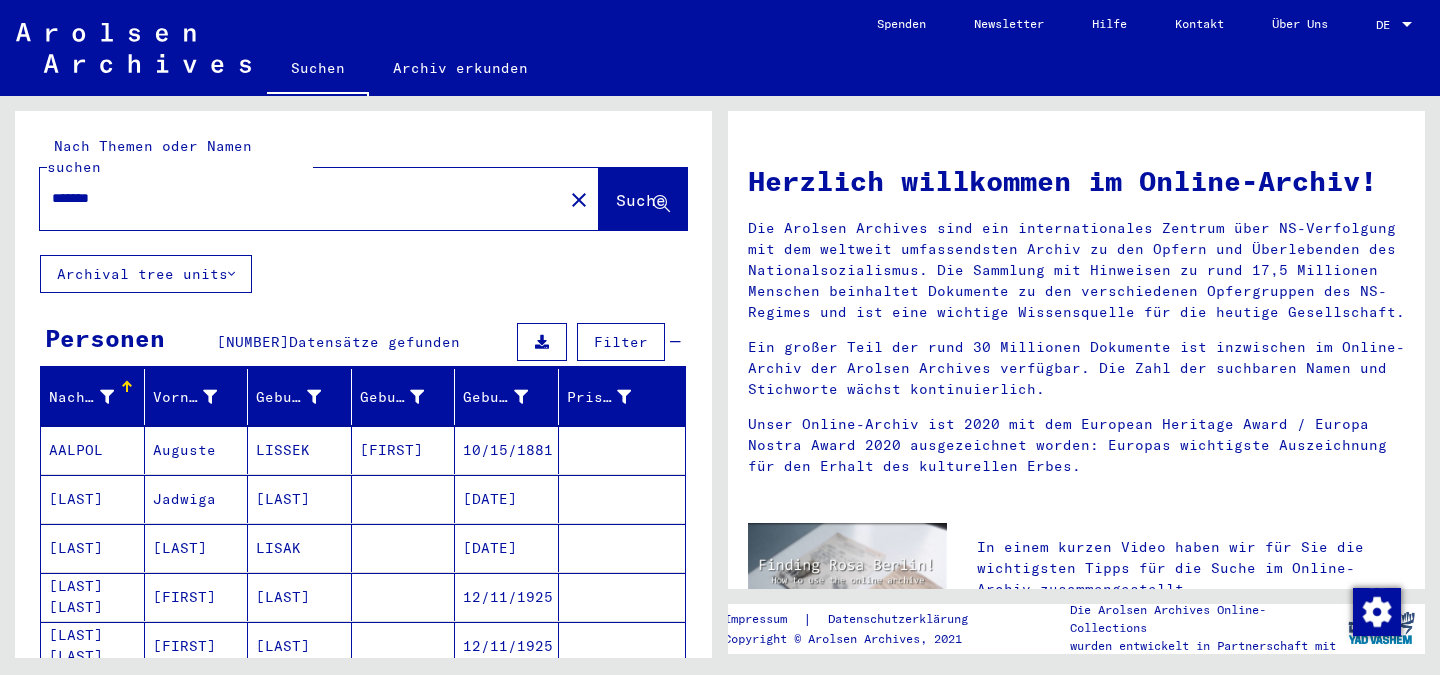 type on "*******" 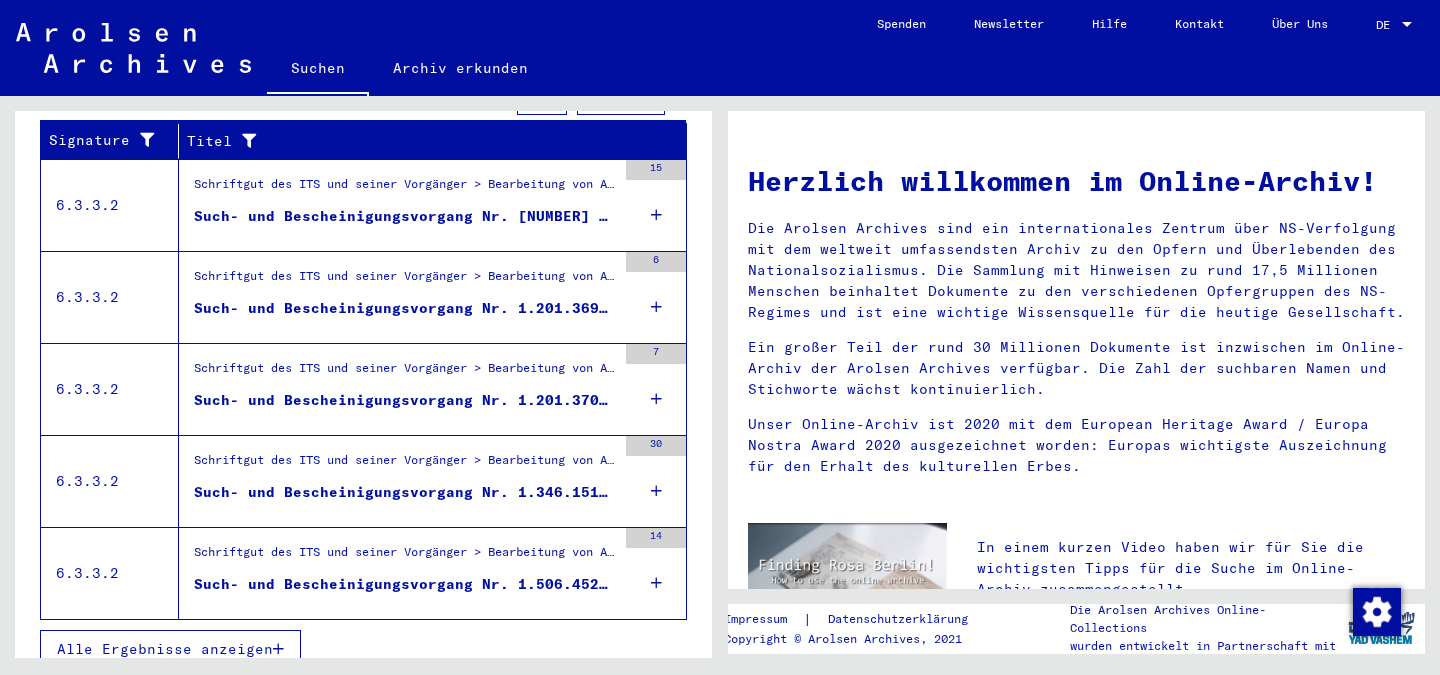 scroll, scrollTop: 0, scrollLeft: 0, axis: both 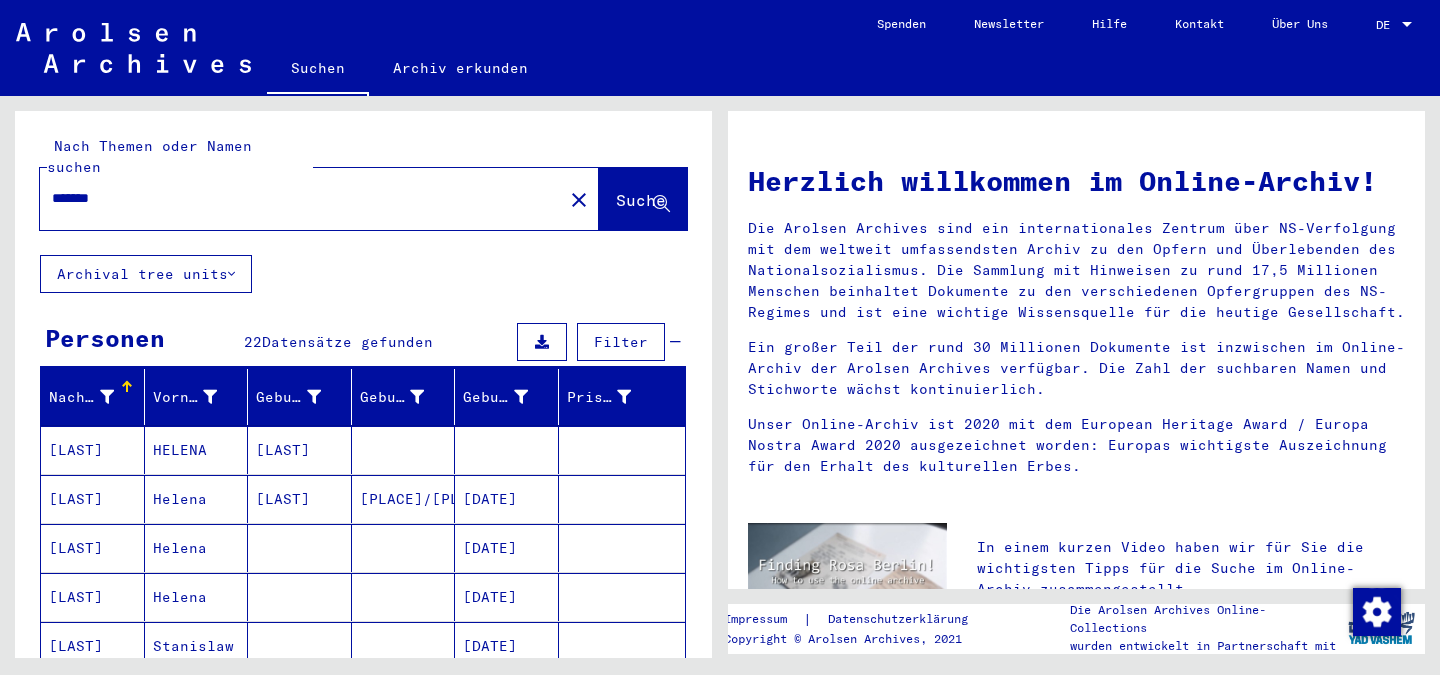 click on "close" 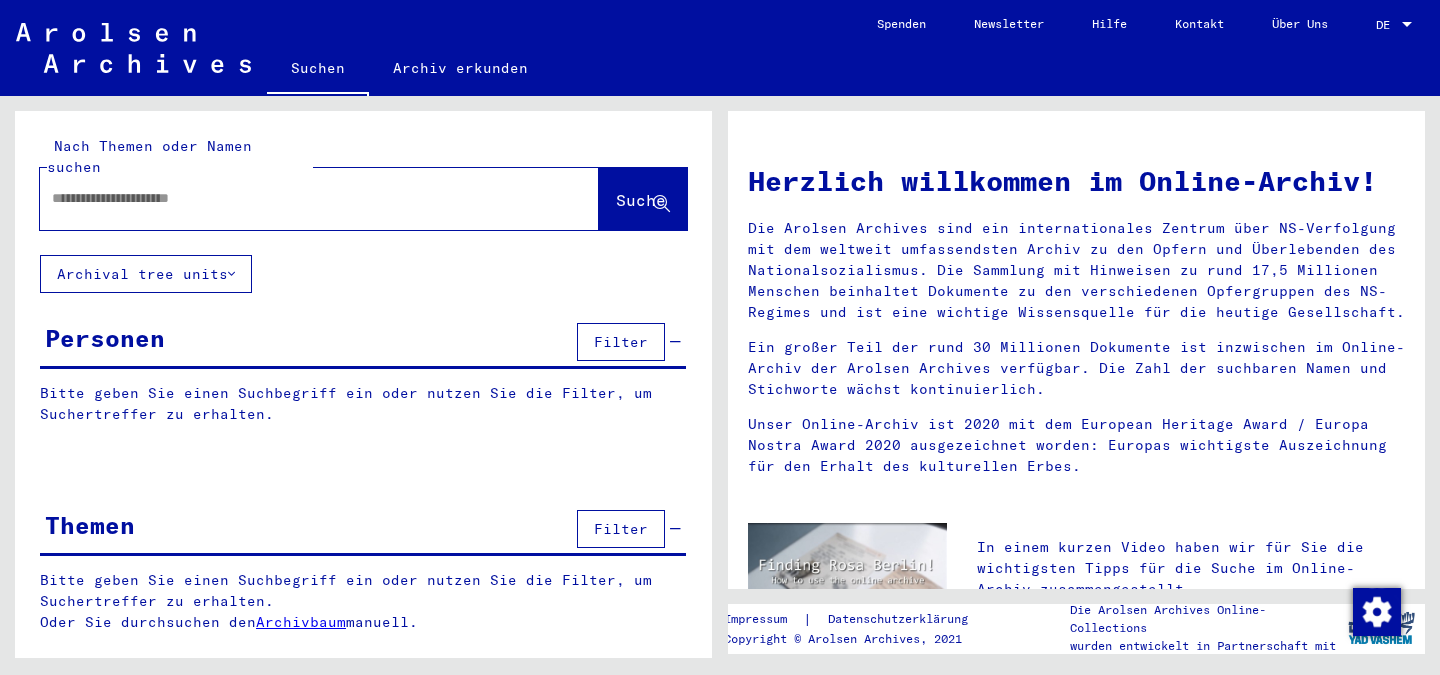 click at bounding box center [295, 198] 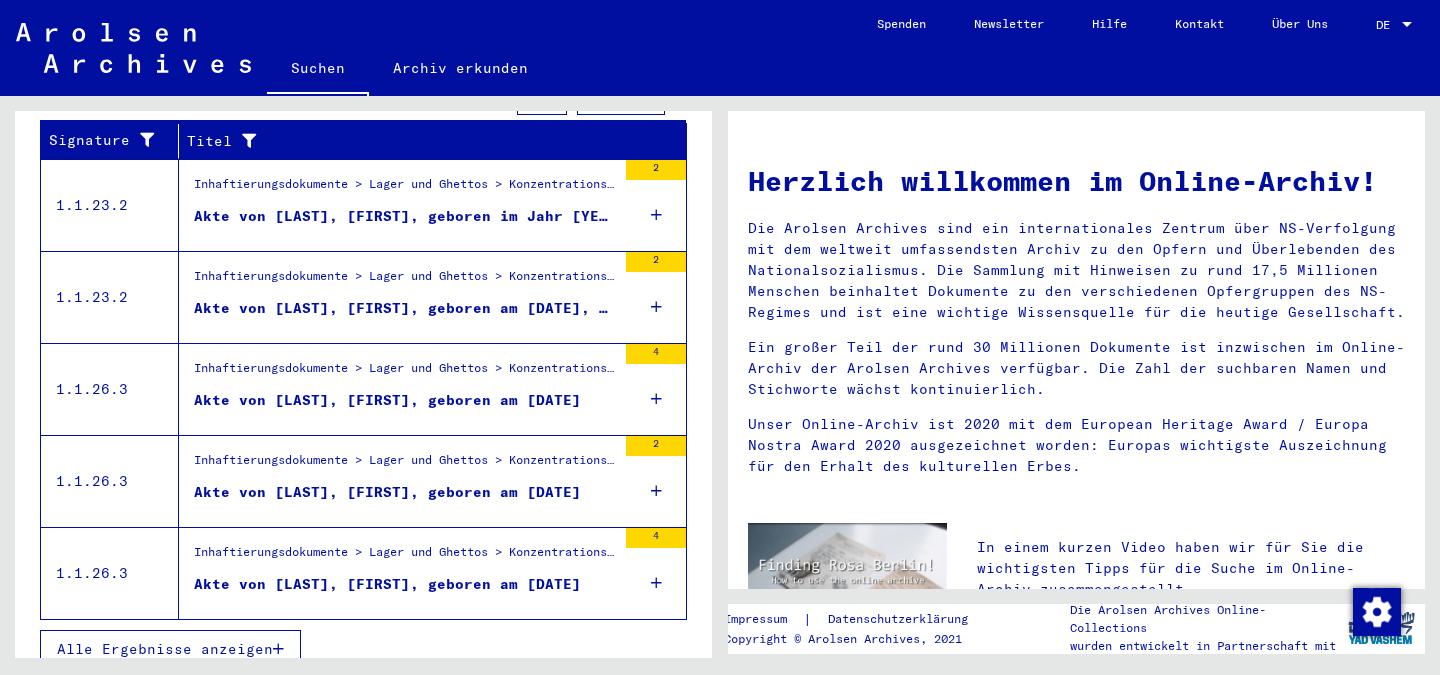 scroll, scrollTop: 0, scrollLeft: 0, axis: both 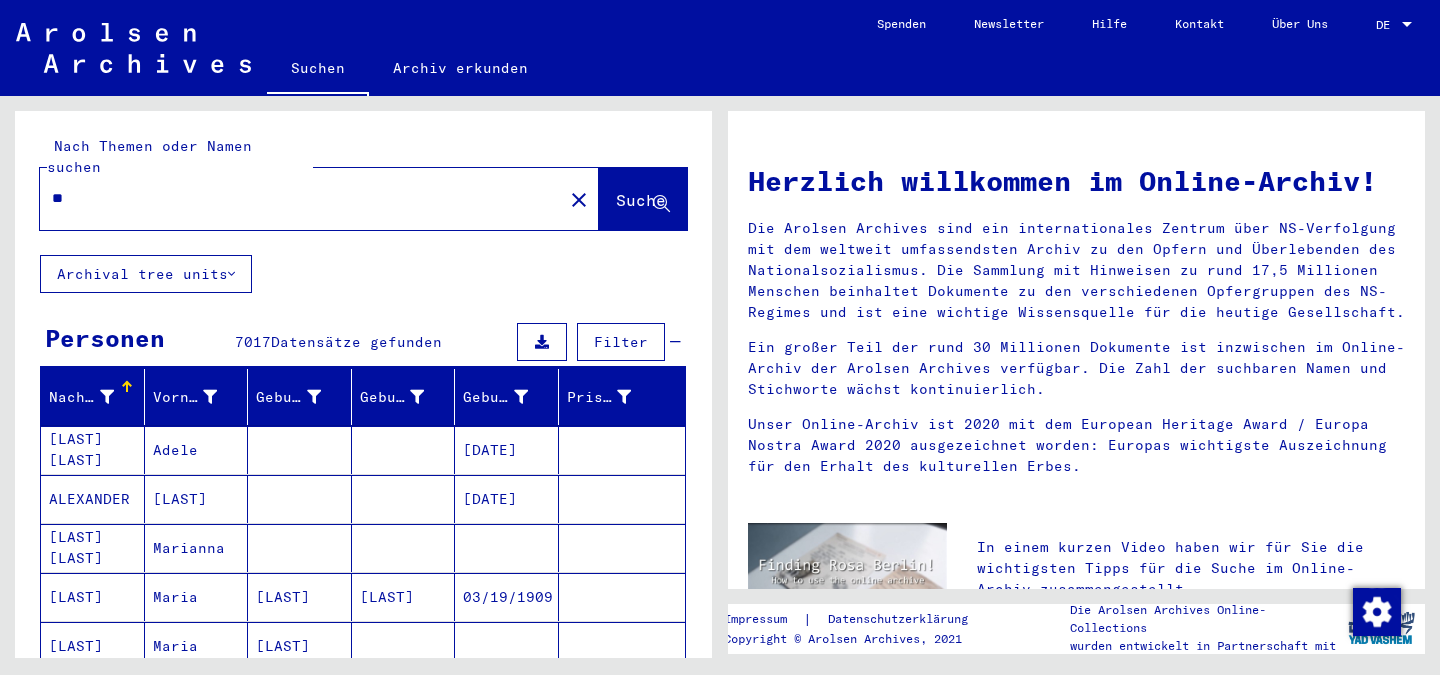 type on "*" 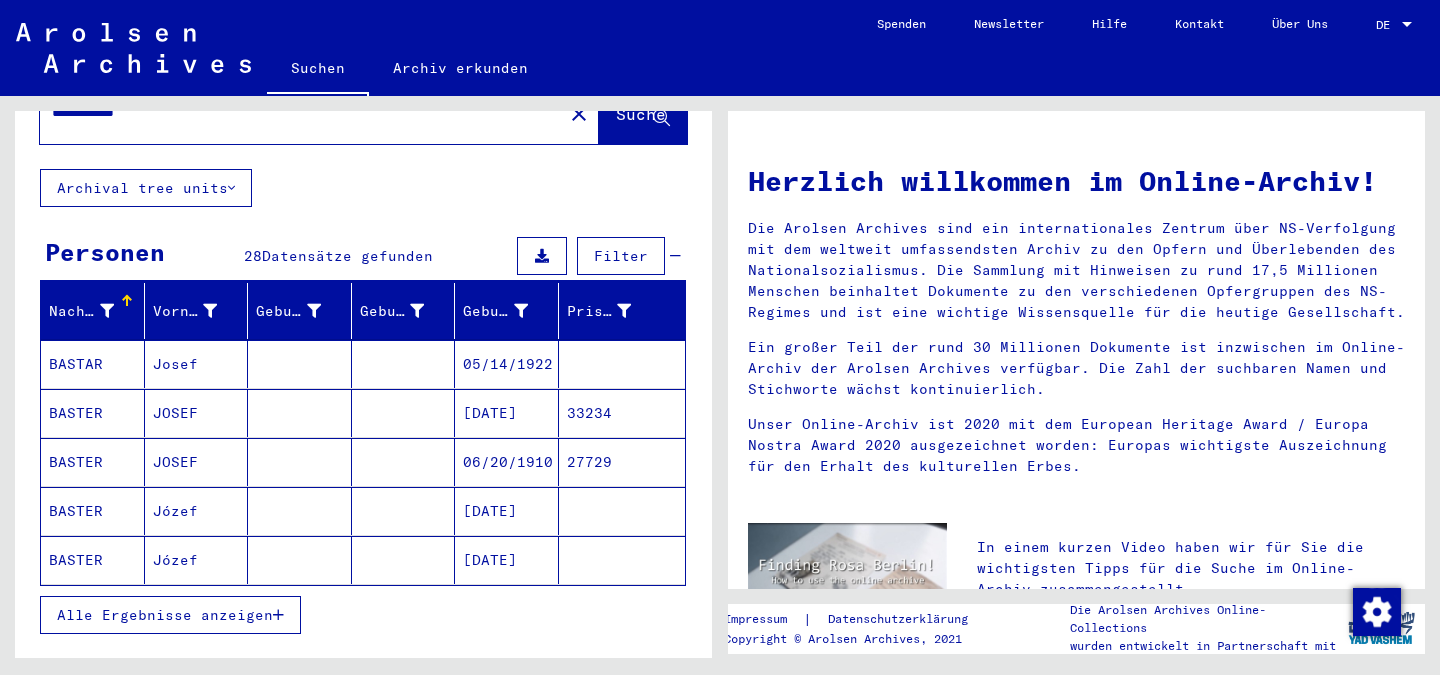 scroll, scrollTop: 89, scrollLeft: 0, axis: vertical 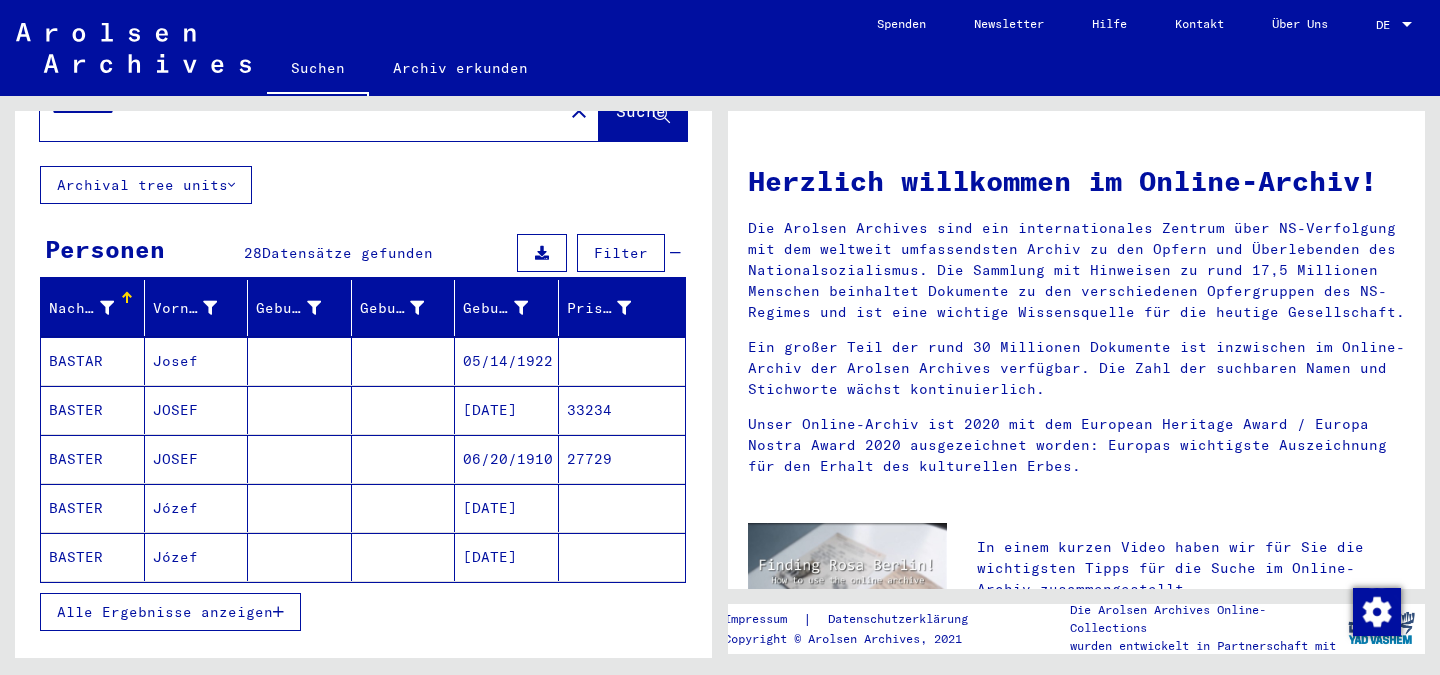 click on "Alle Ergebnisse anzeigen" at bounding box center [165, 612] 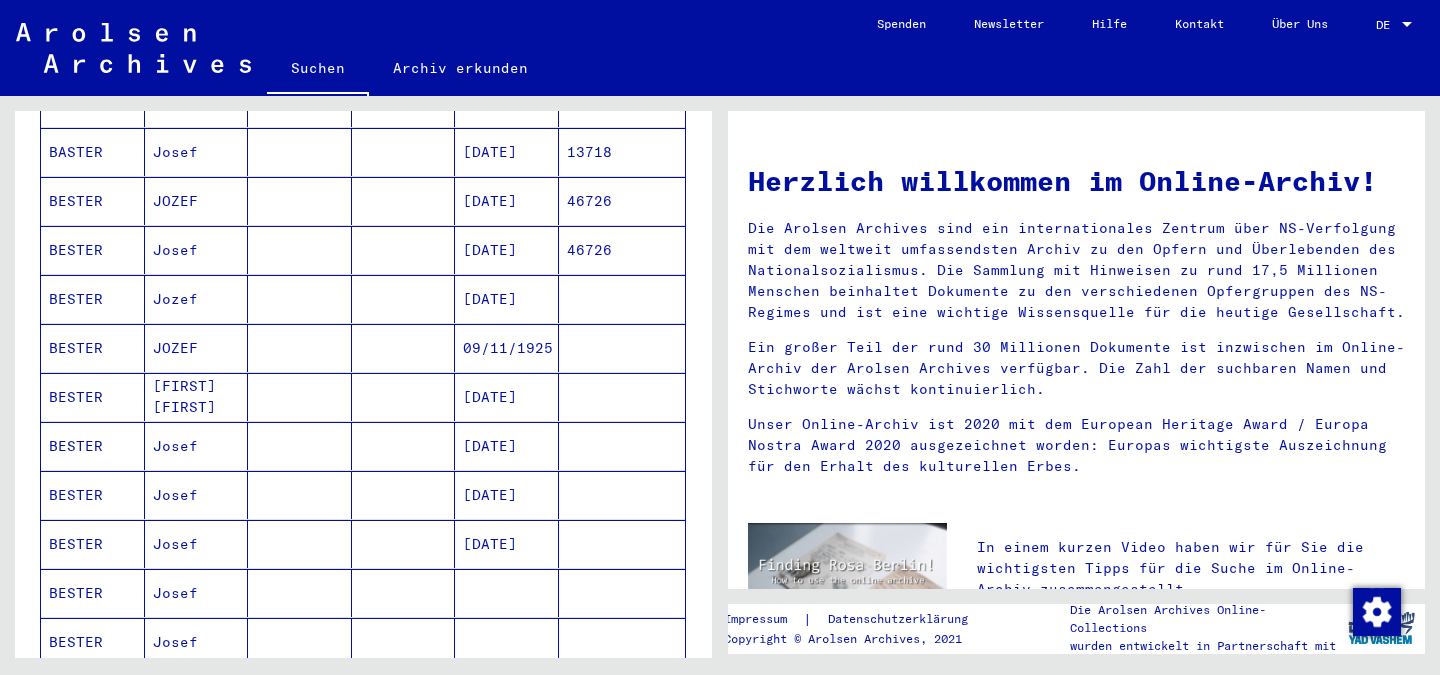 scroll, scrollTop: 595, scrollLeft: 0, axis: vertical 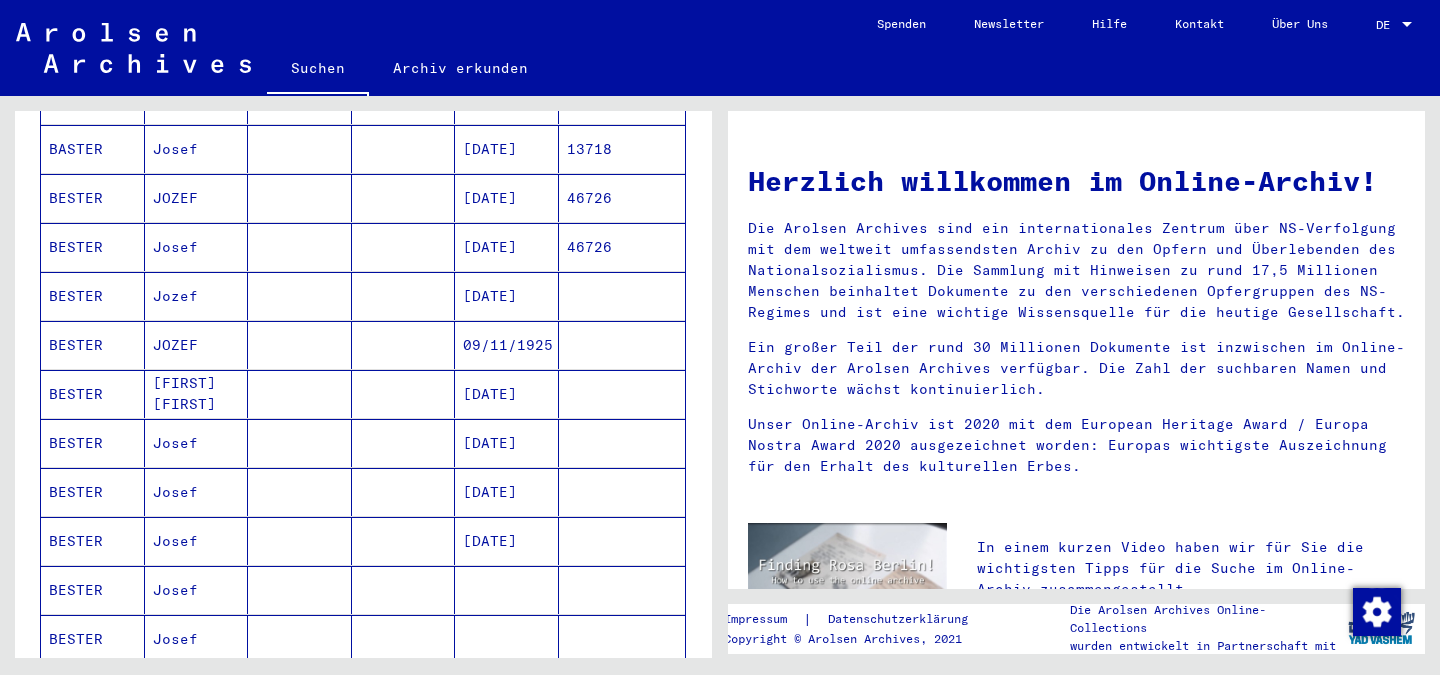 click on "BESTER" at bounding box center (93, 492) 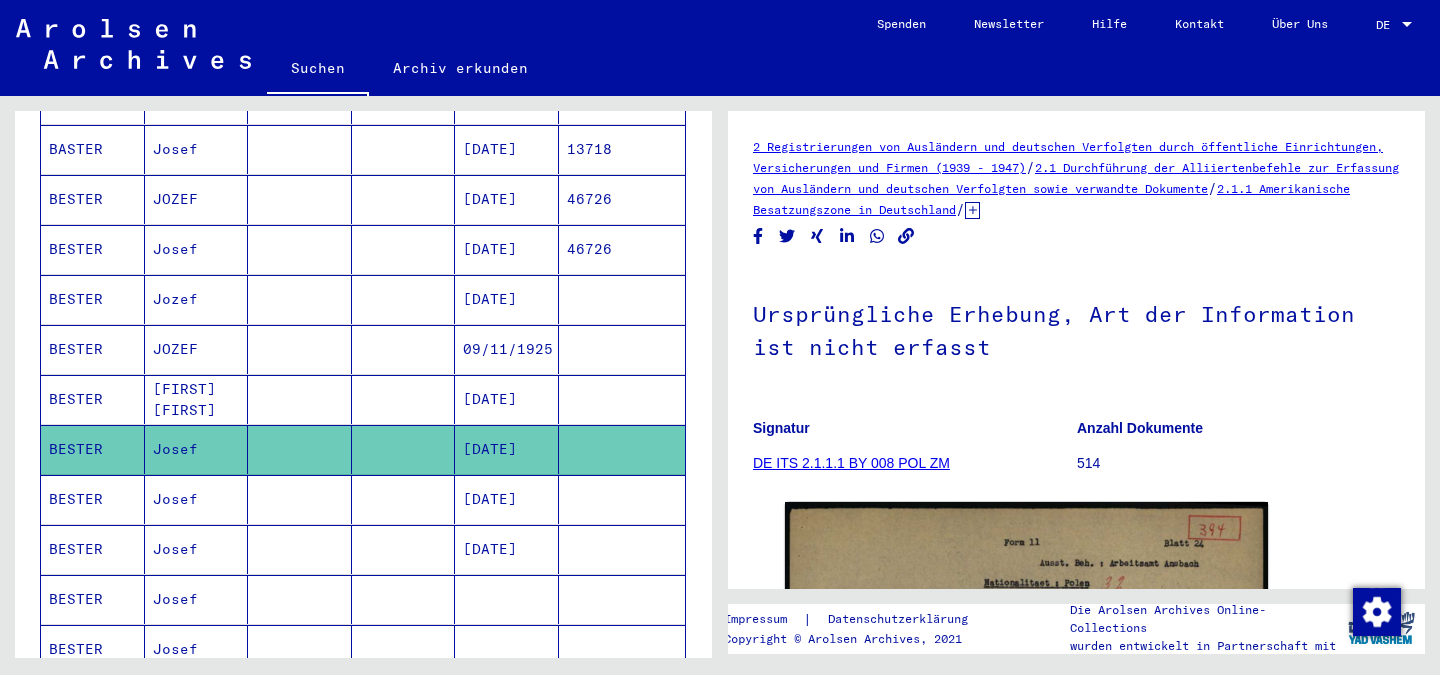 scroll, scrollTop: 0, scrollLeft: 0, axis: both 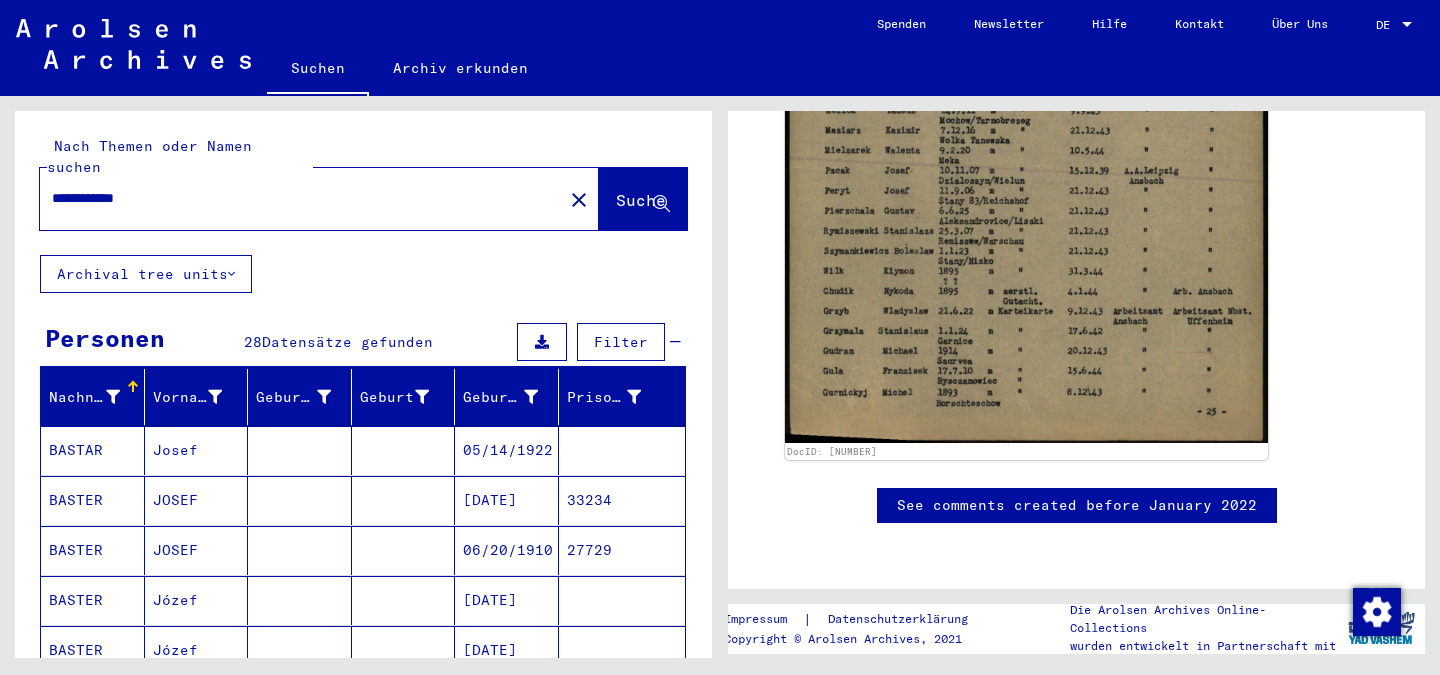click on "**********" at bounding box center (301, 198) 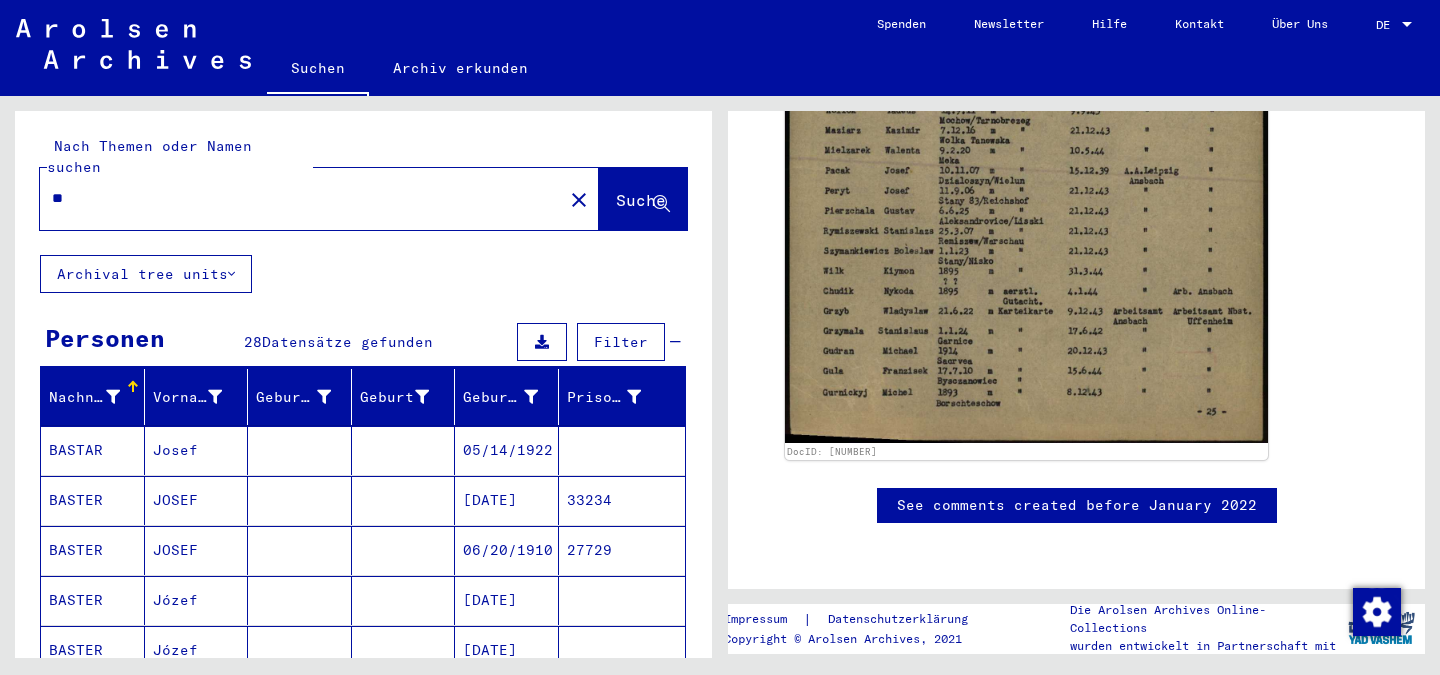 type on "*" 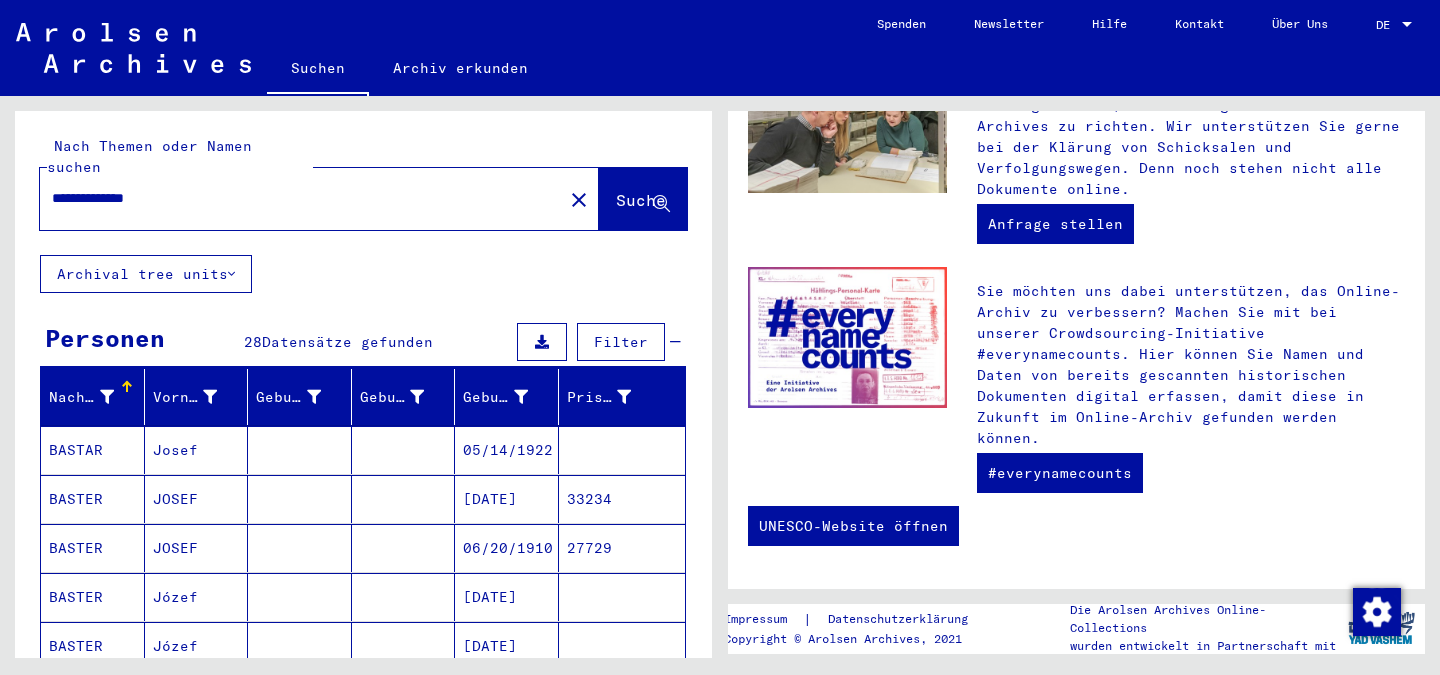 scroll, scrollTop: 0, scrollLeft: 0, axis: both 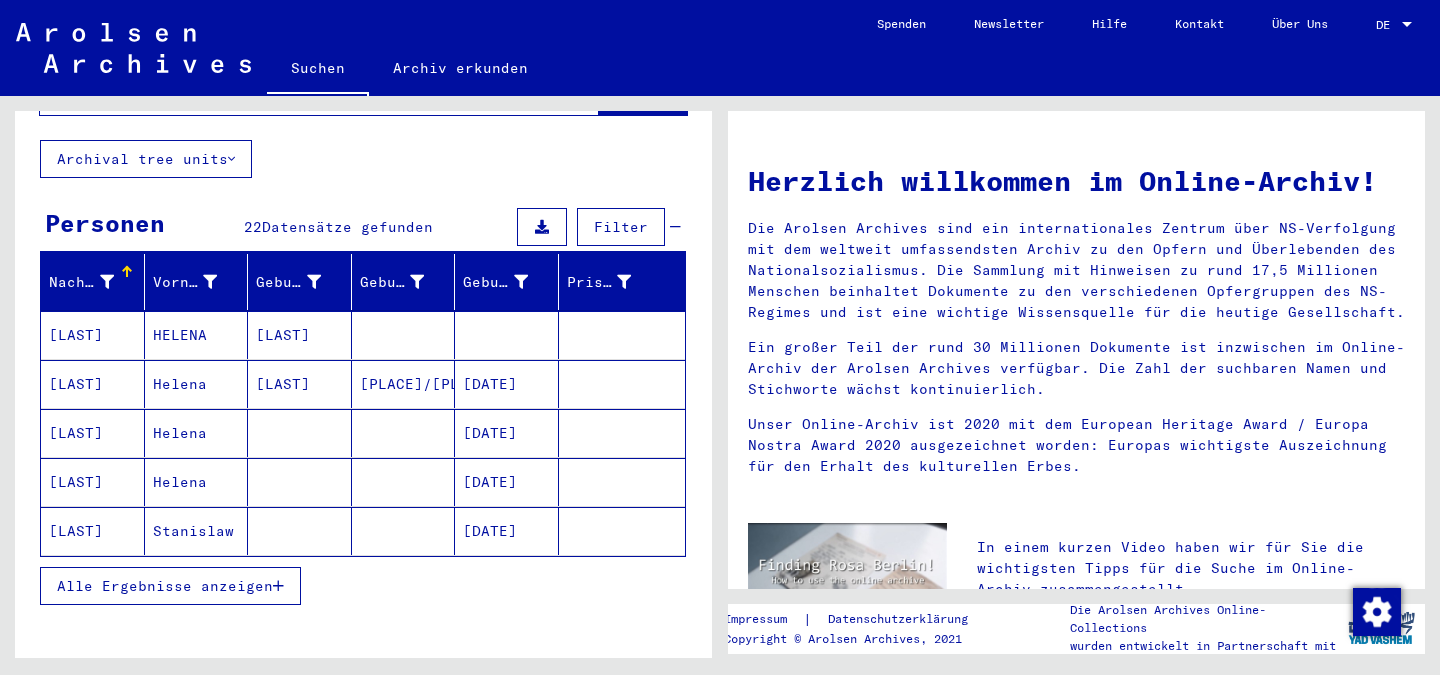 click on "Alle Ergebnisse anzeigen" at bounding box center [165, 586] 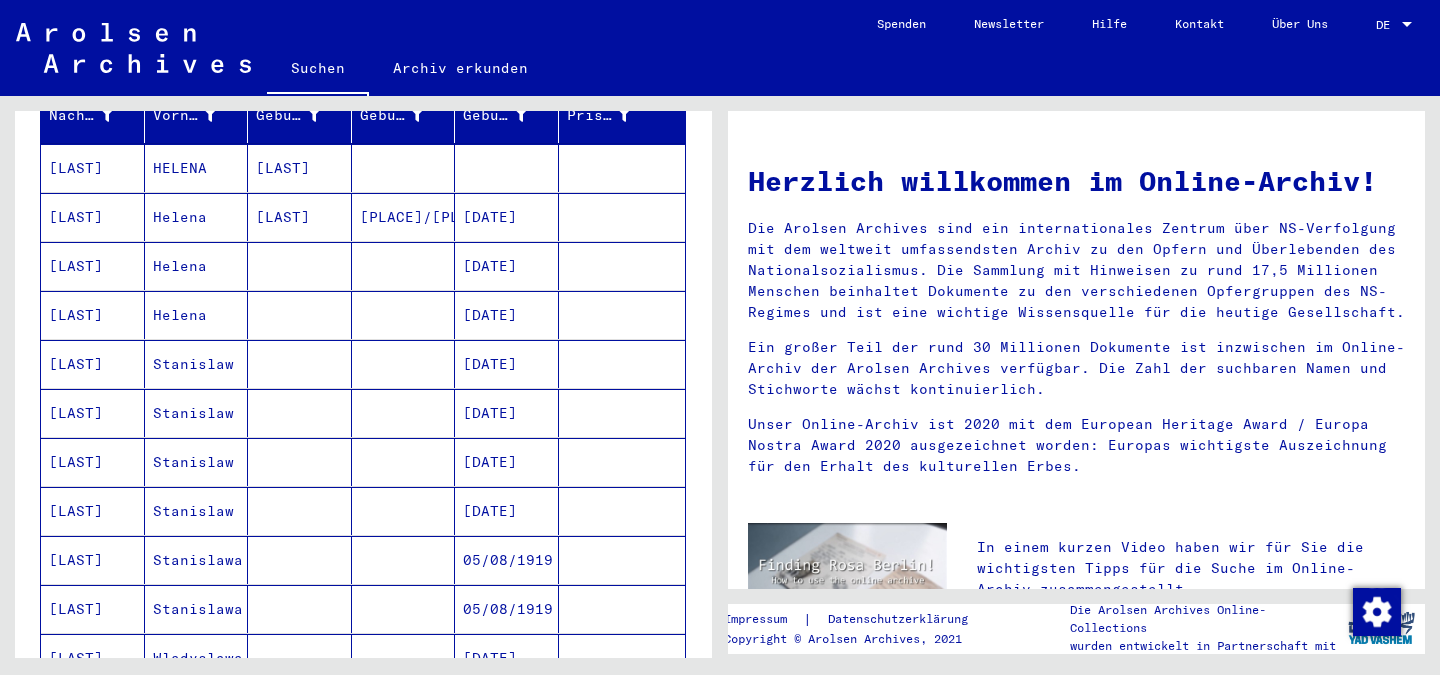 scroll, scrollTop: 0, scrollLeft: 0, axis: both 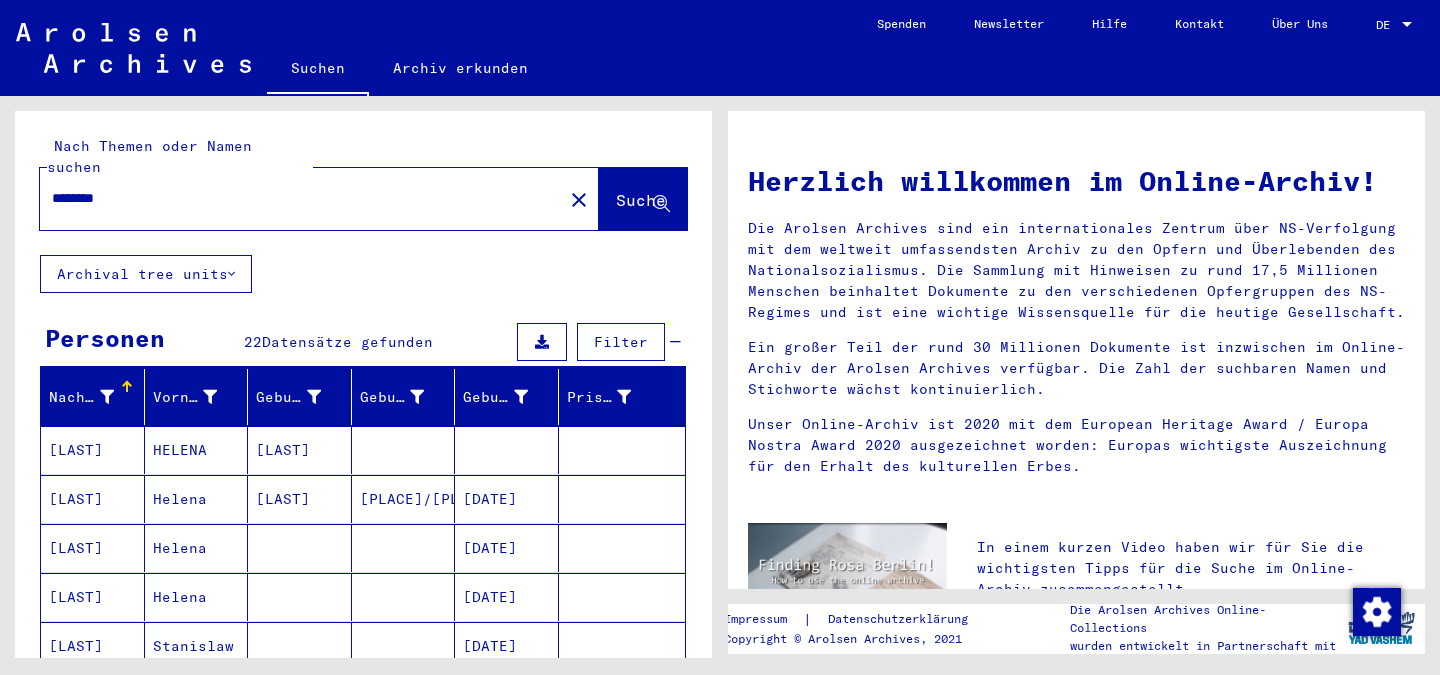 click on "*******" at bounding box center (295, 198) 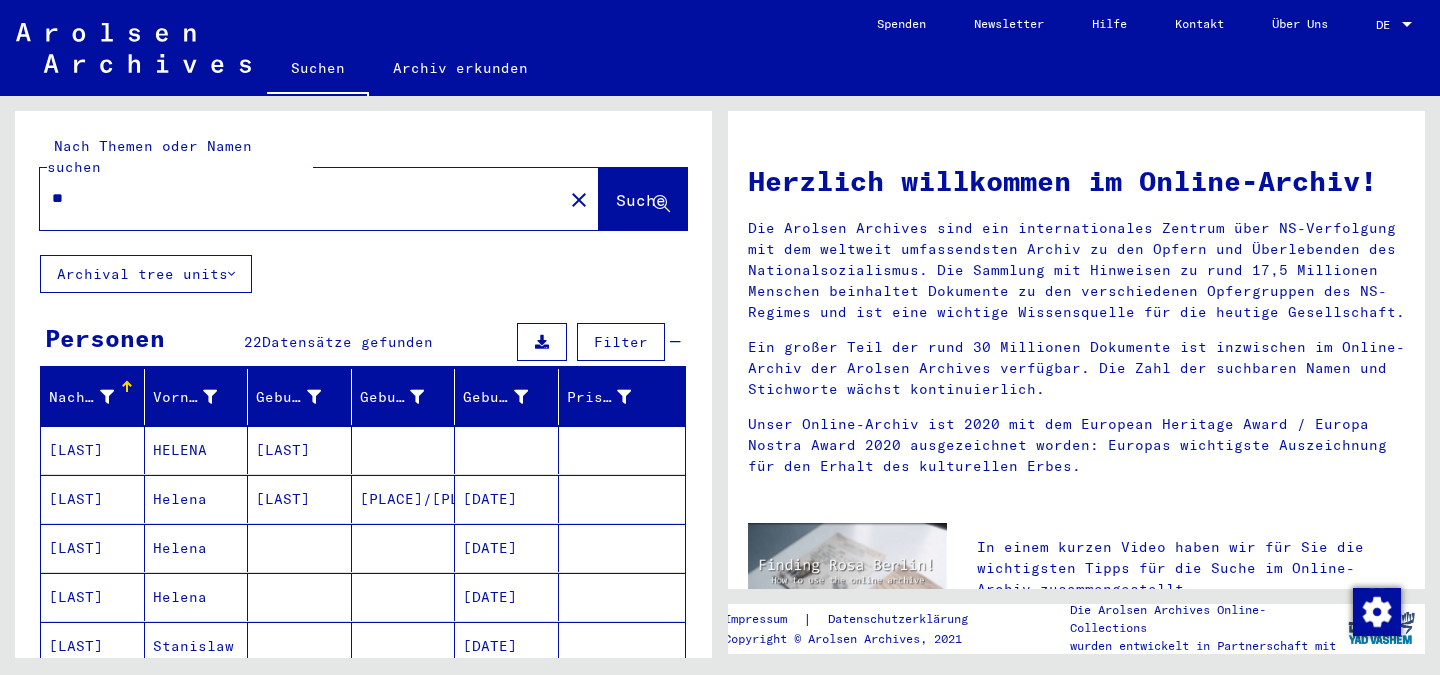 type on "*" 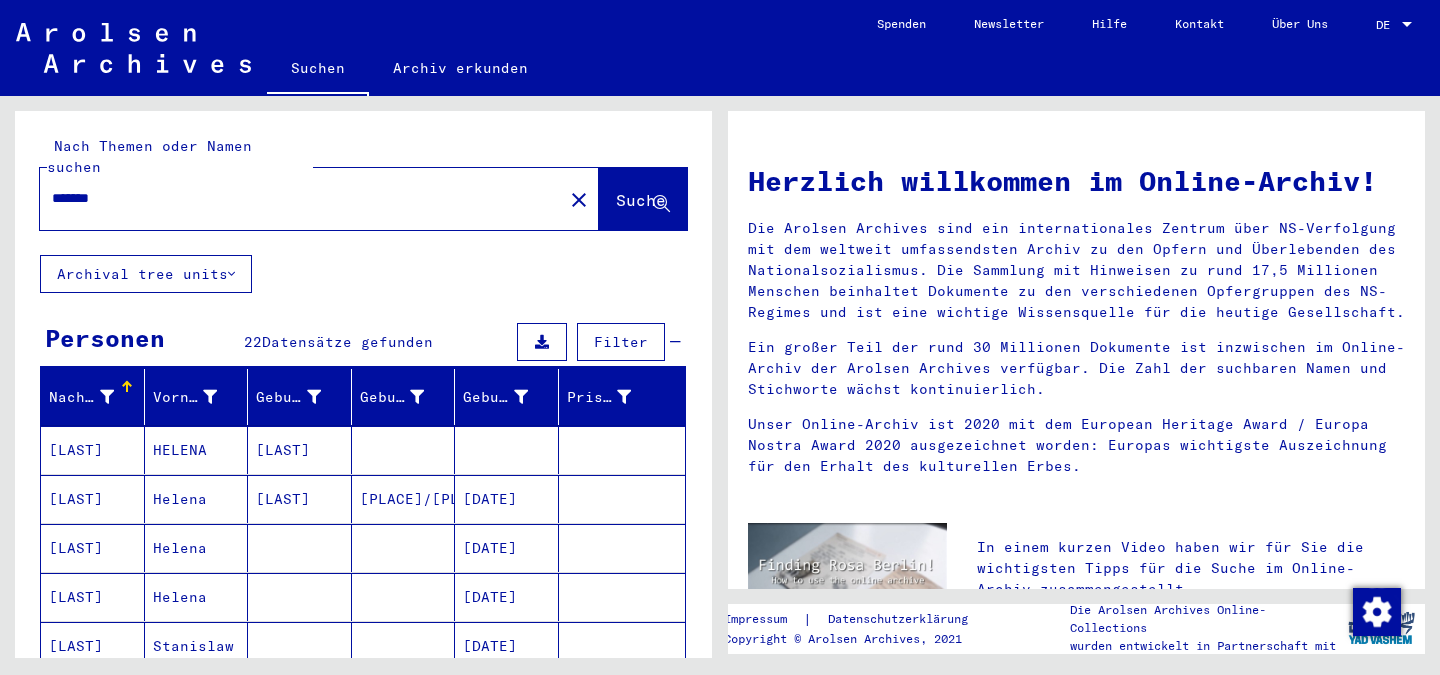 type on "*******" 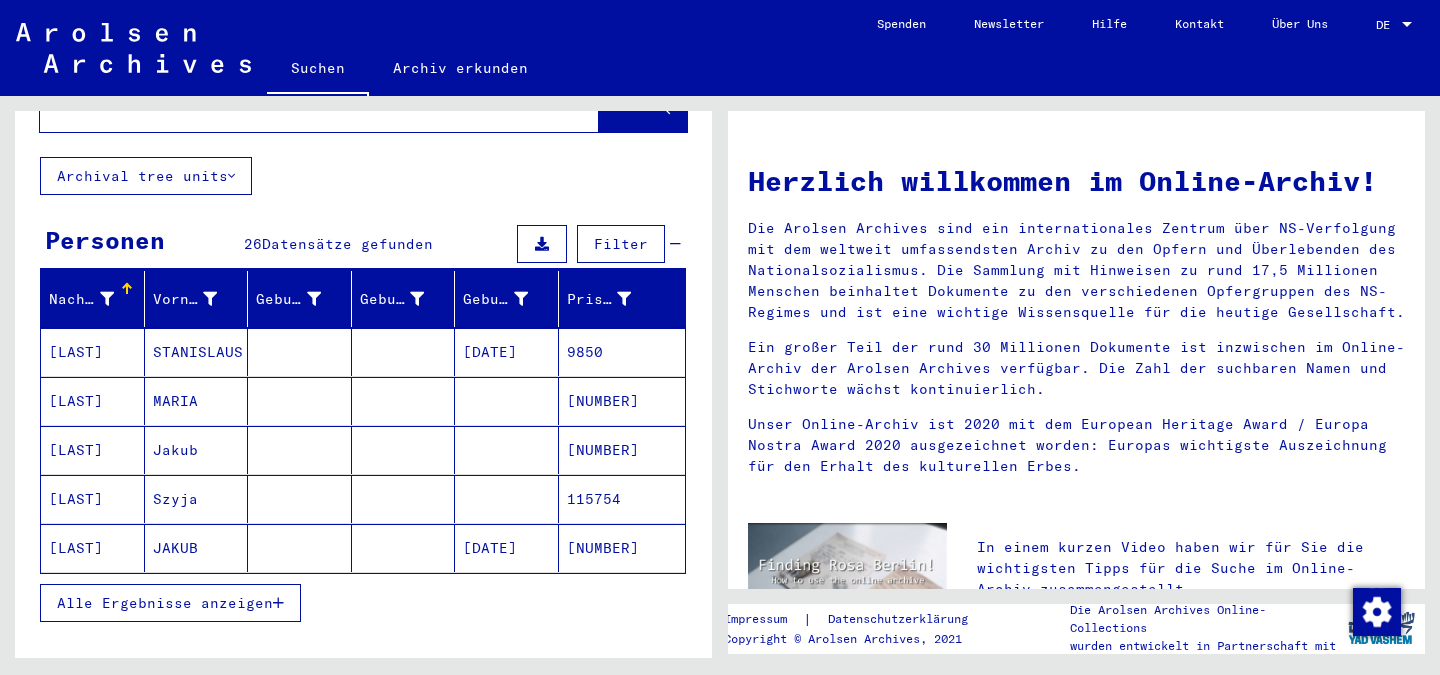 scroll, scrollTop: 85, scrollLeft: 0, axis: vertical 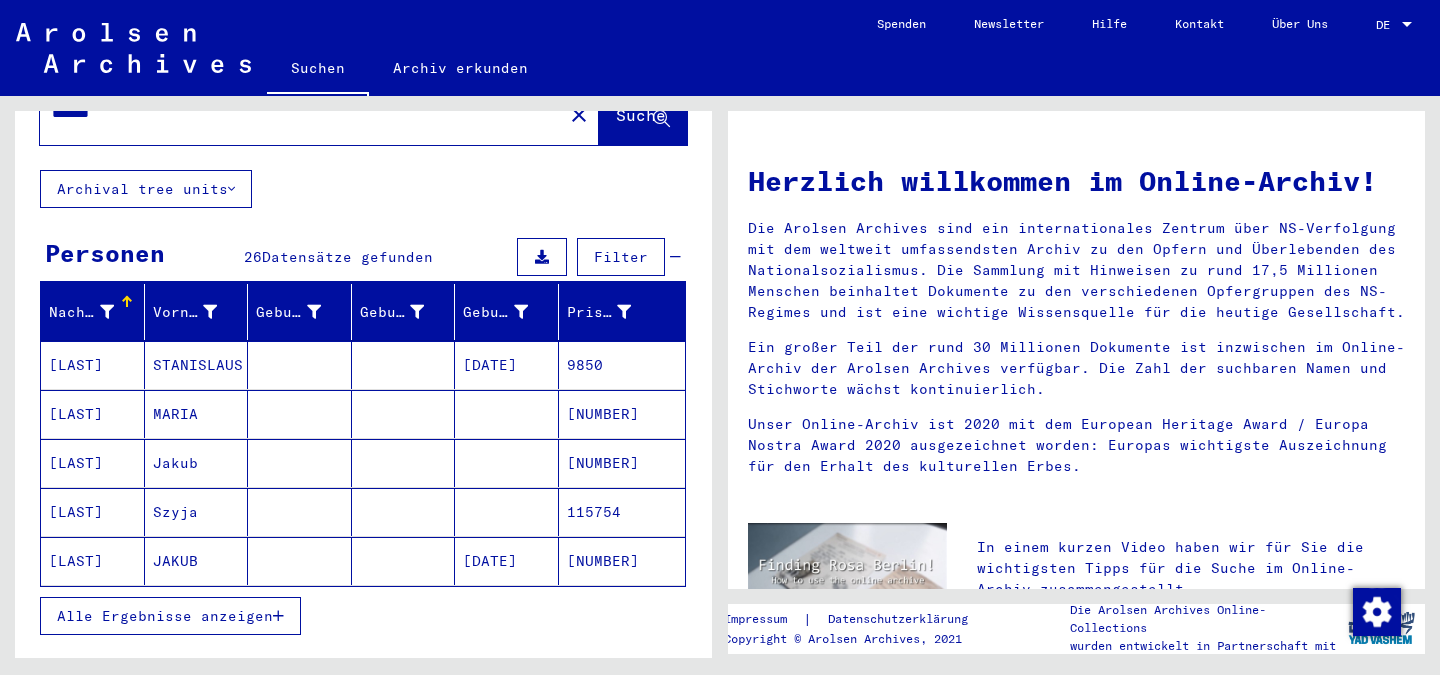 click on "Alle Ergebnisse anzeigen" at bounding box center (165, 616) 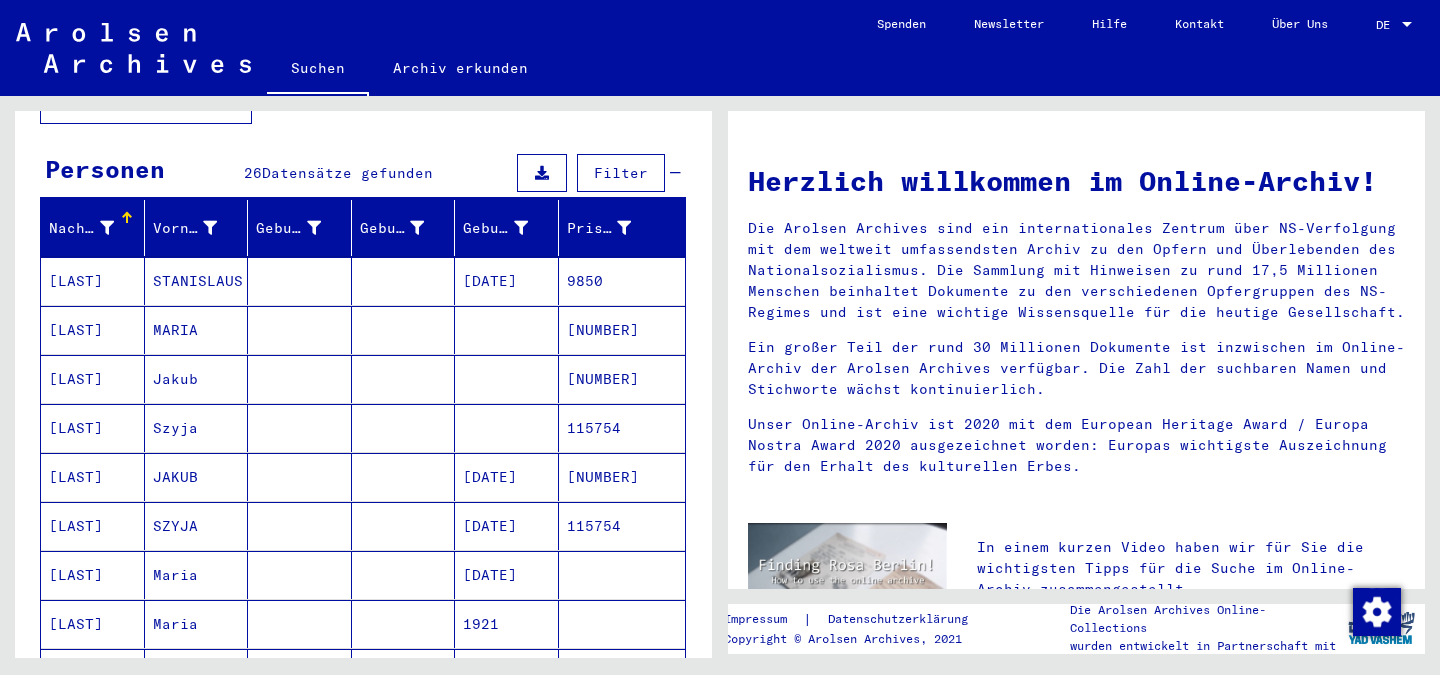 scroll, scrollTop: 189, scrollLeft: 0, axis: vertical 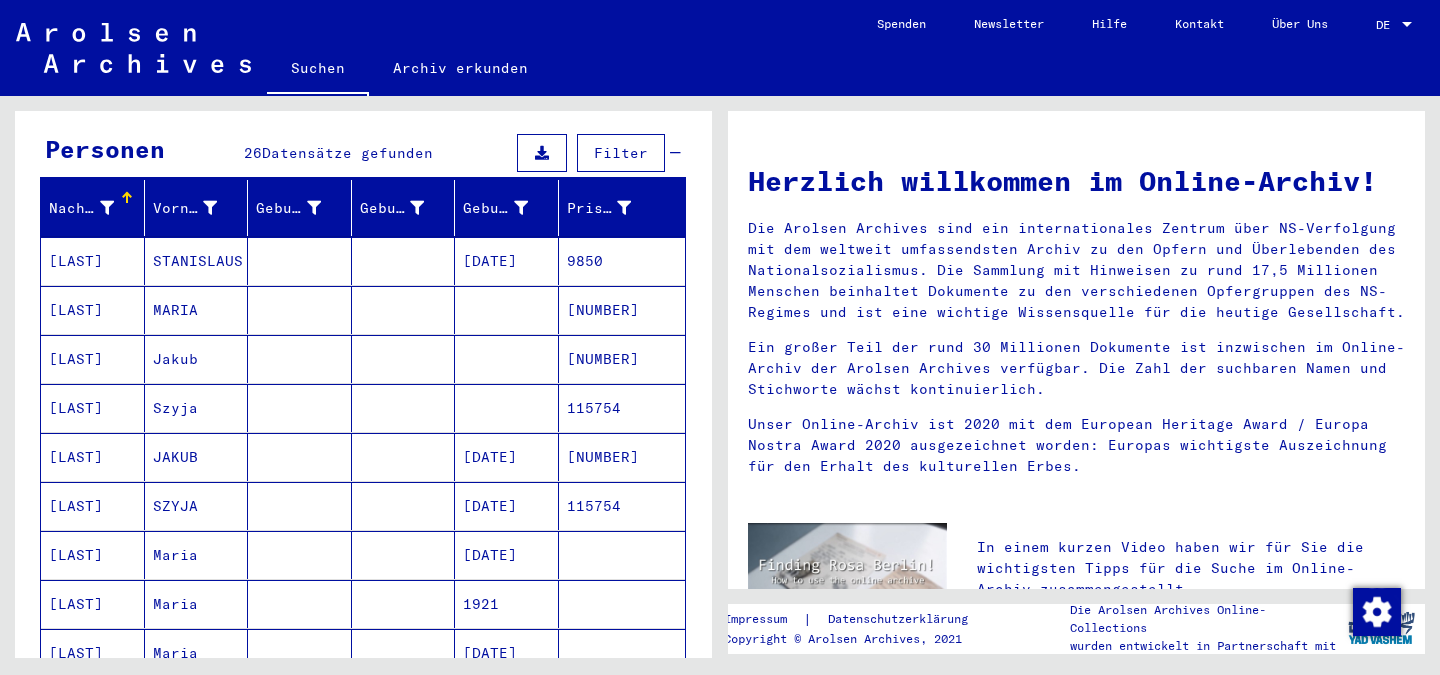 click on "MARIA" at bounding box center [197, 359] 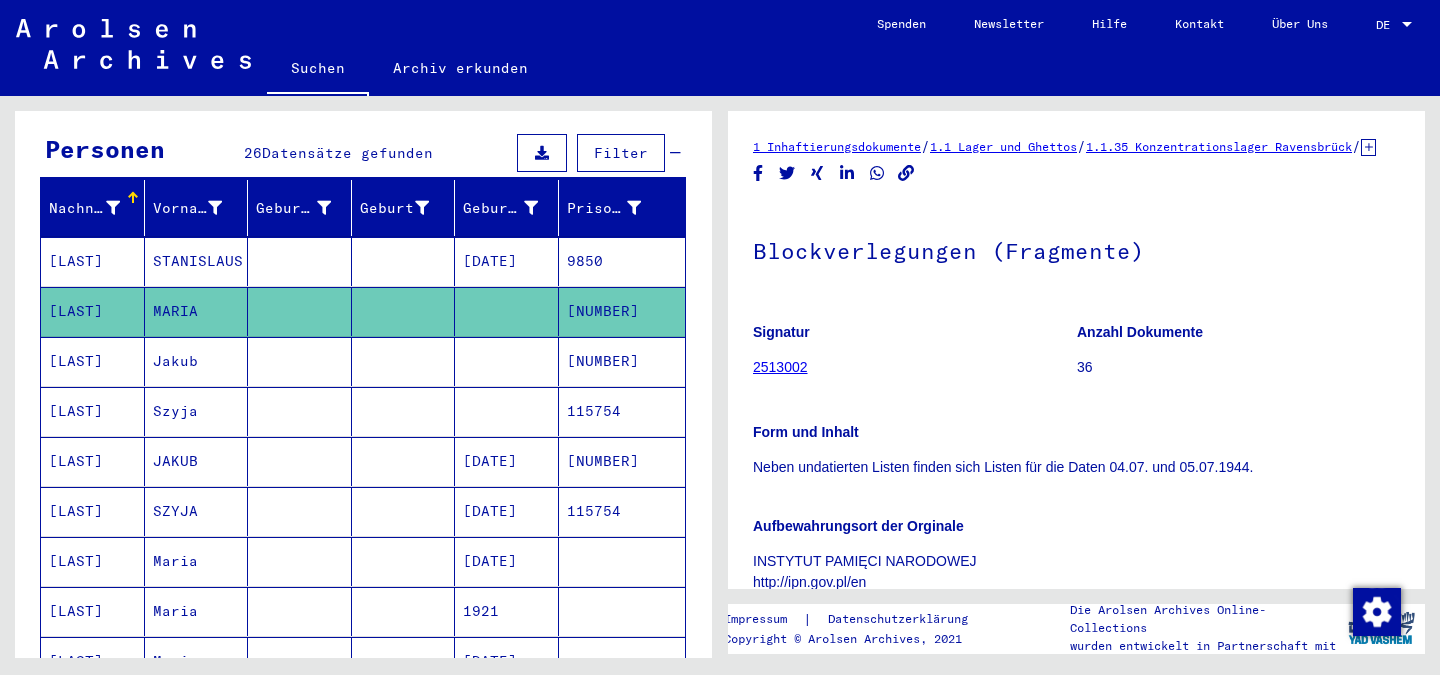 scroll, scrollTop: 0, scrollLeft: 0, axis: both 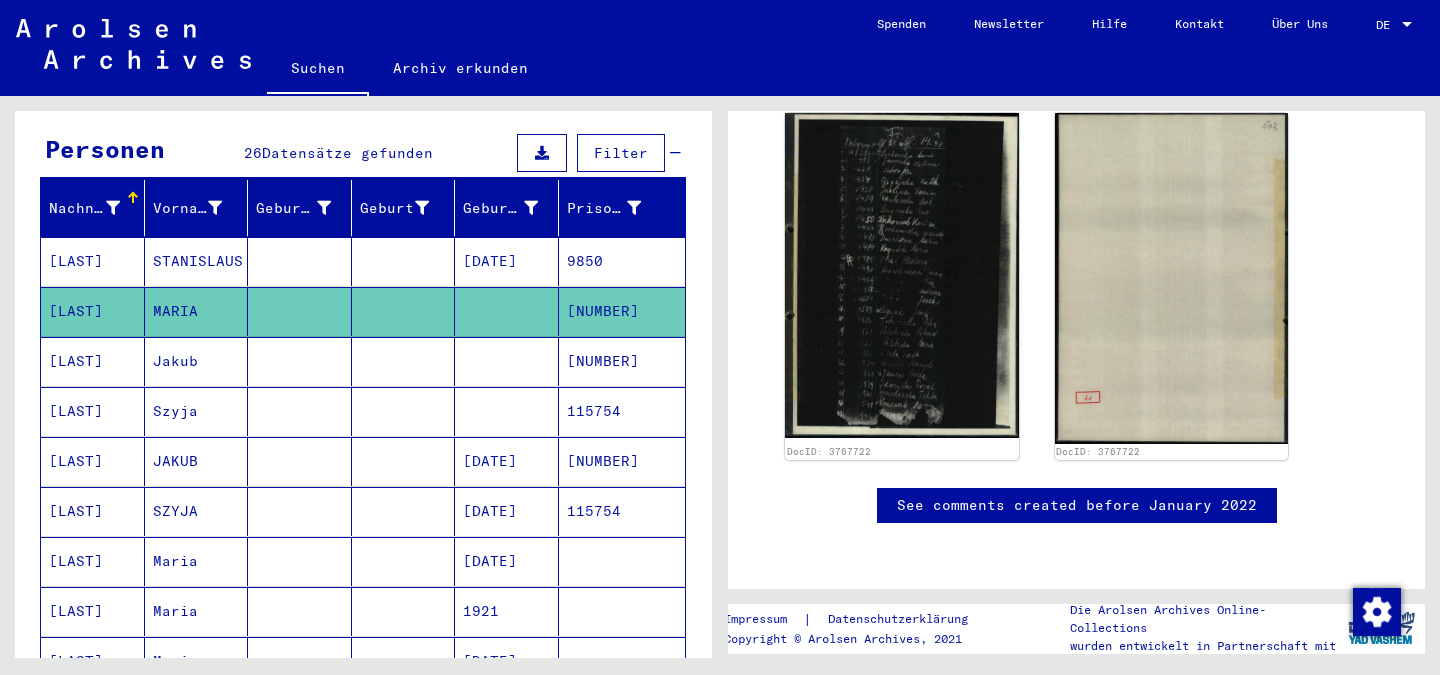 click on "[LAST]" at bounding box center [93, 611] 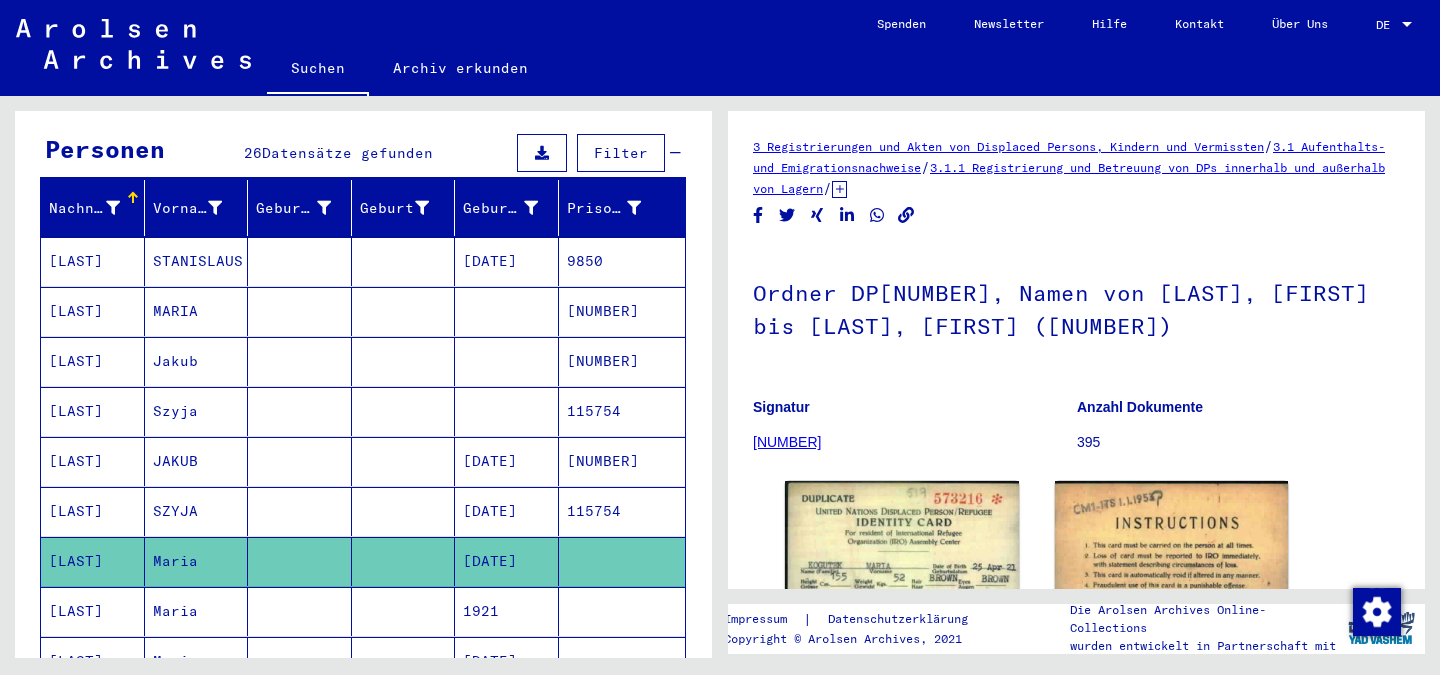 scroll, scrollTop: 0, scrollLeft: 0, axis: both 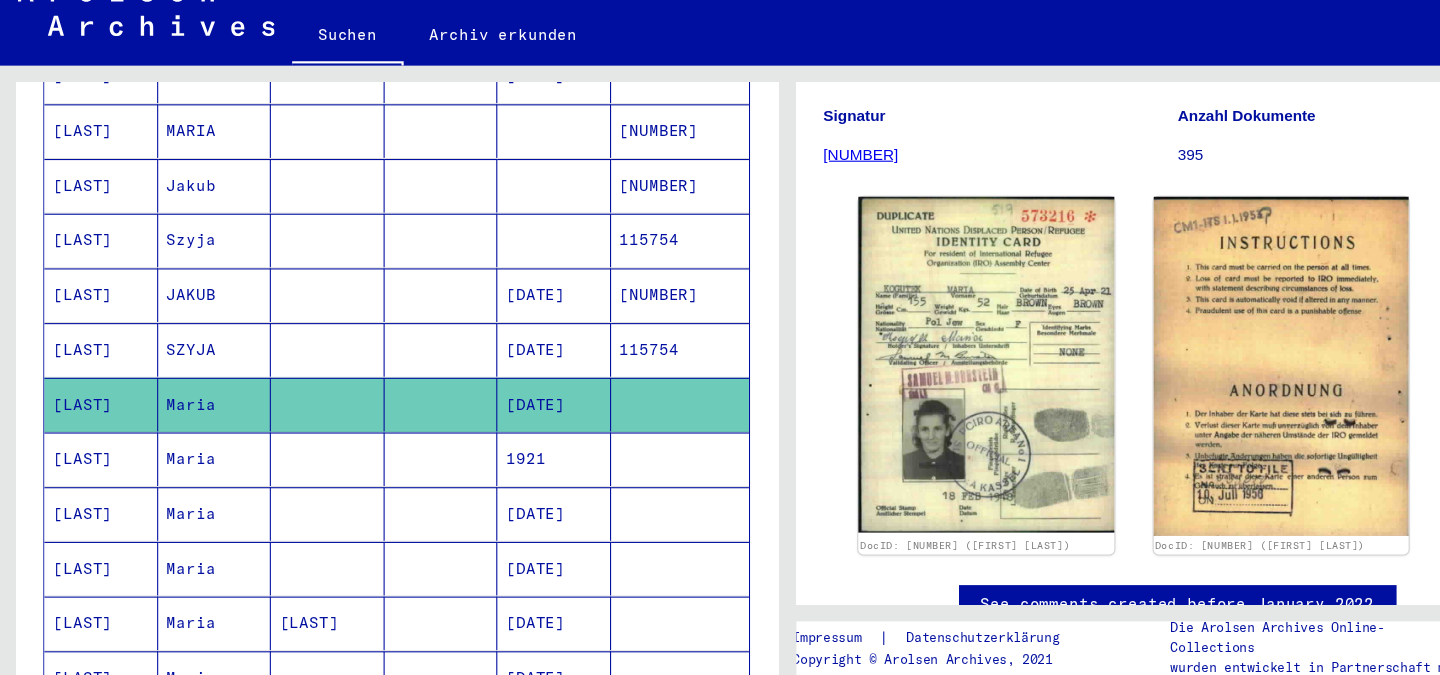 click on "Maria" at bounding box center [197, 505] 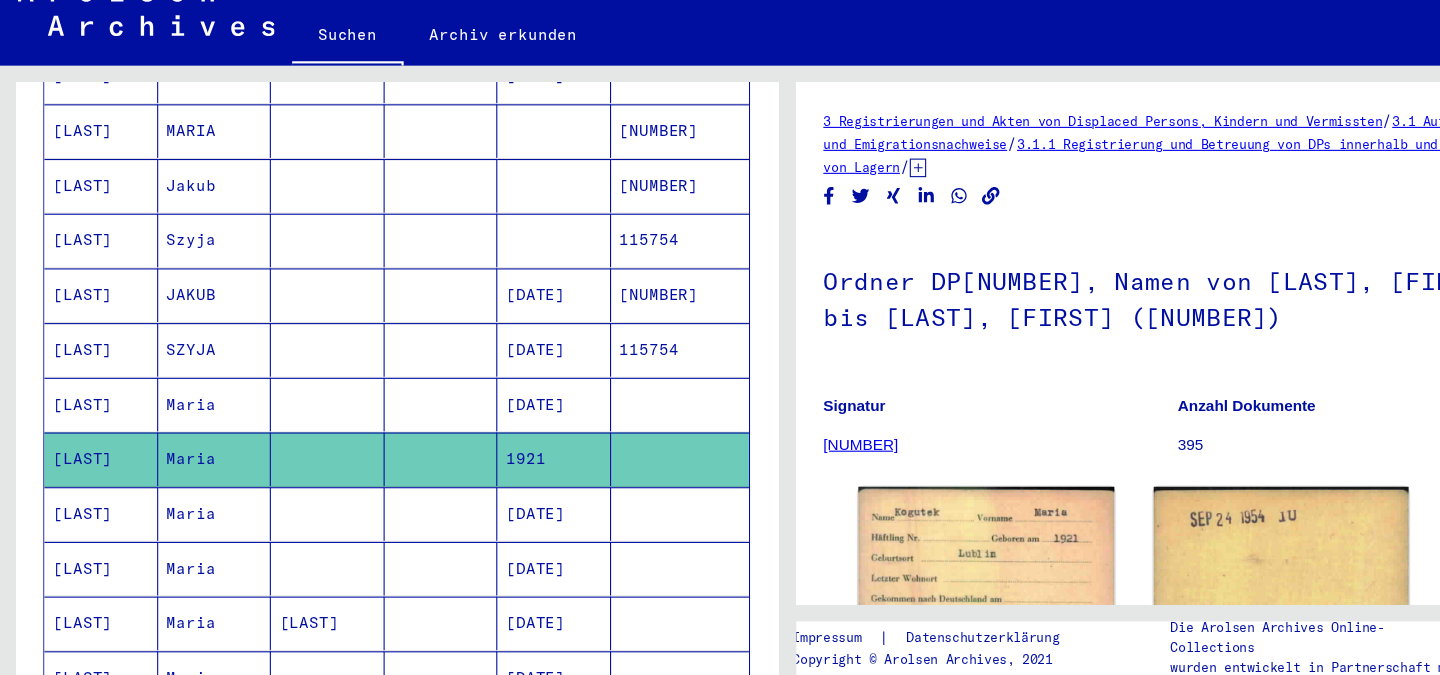 scroll, scrollTop: 0, scrollLeft: 0, axis: both 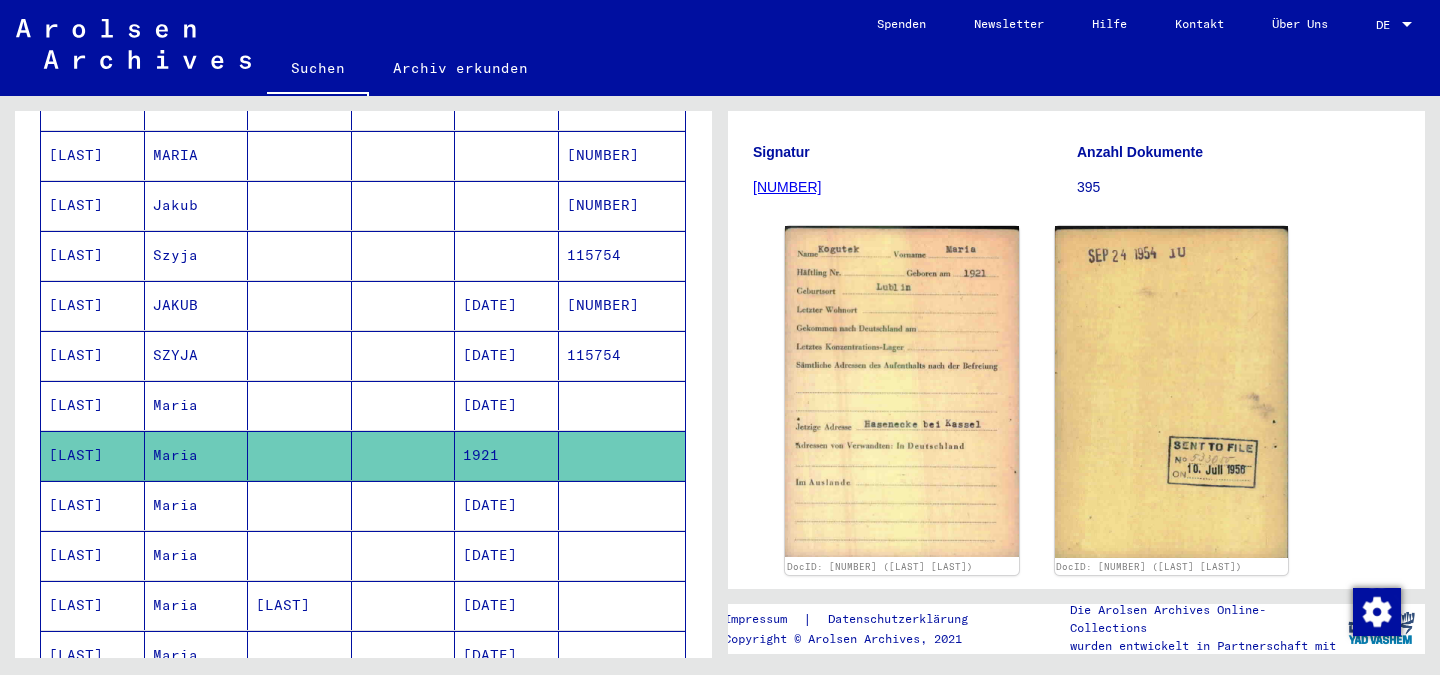 click on "Maria" at bounding box center [197, 555] 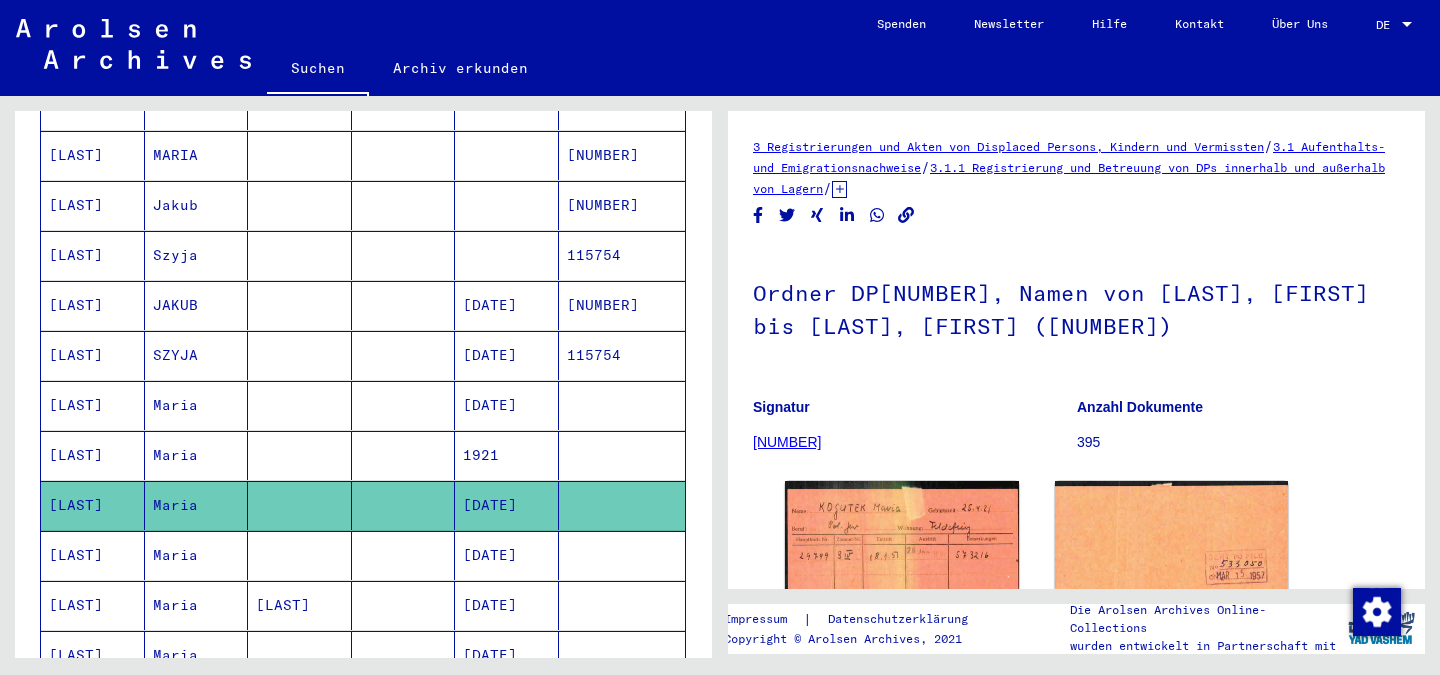 scroll, scrollTop: 0, scrollLeft: 0, axis: both 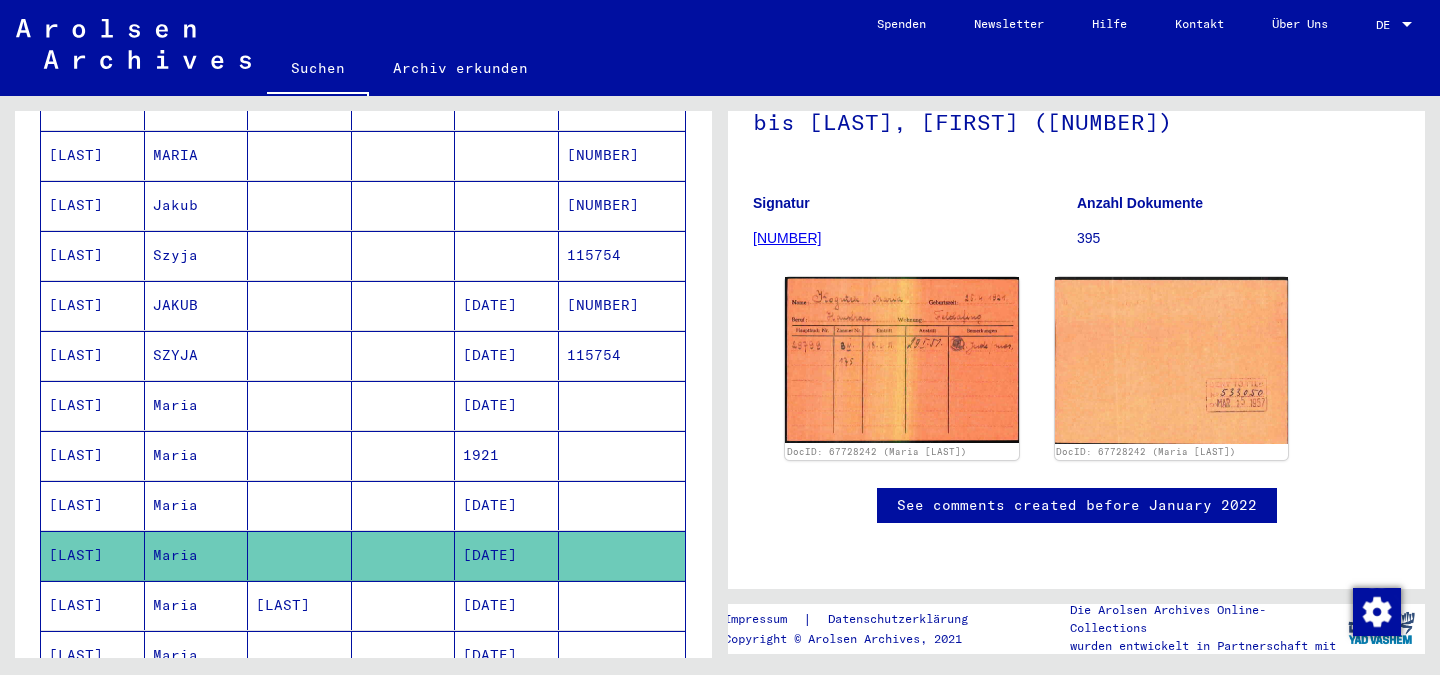 click on "[LAST]" at bounding box center (300, 655) 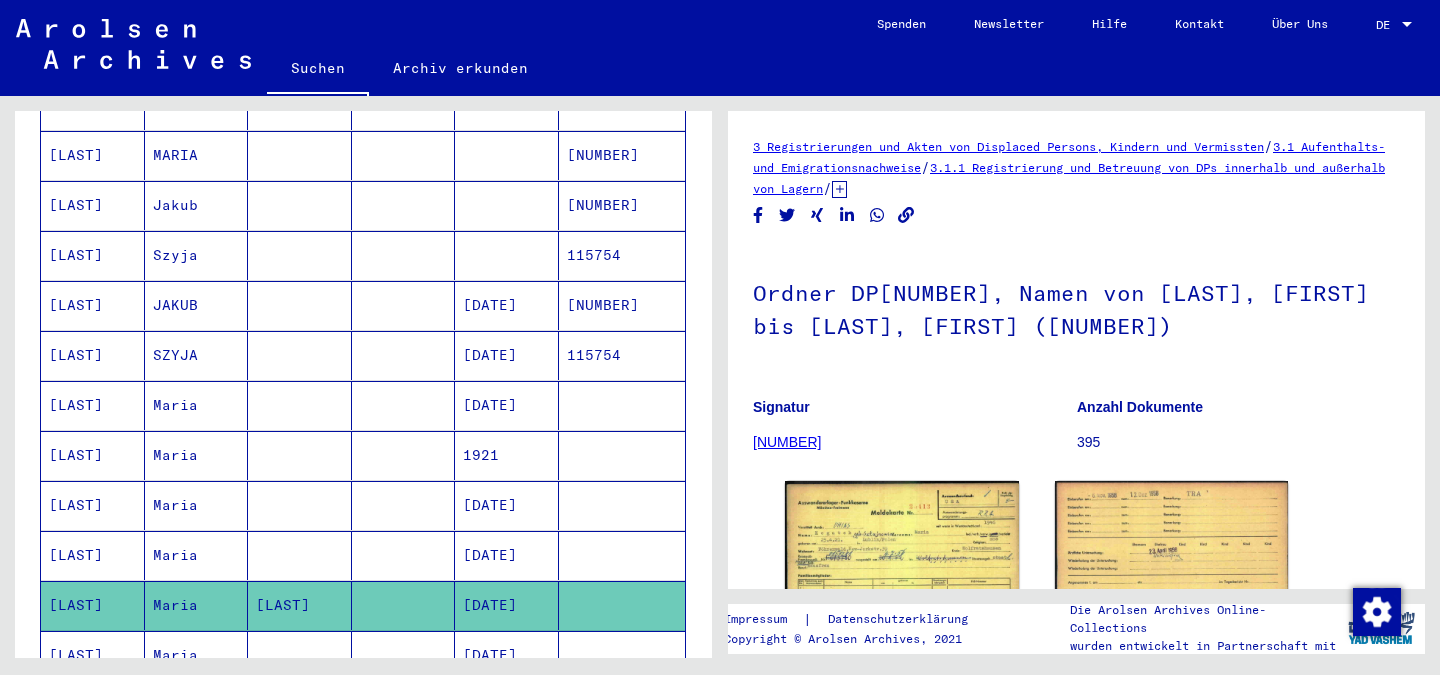scroll, scrollTop: 0, scrollLeft: 0, axis: both 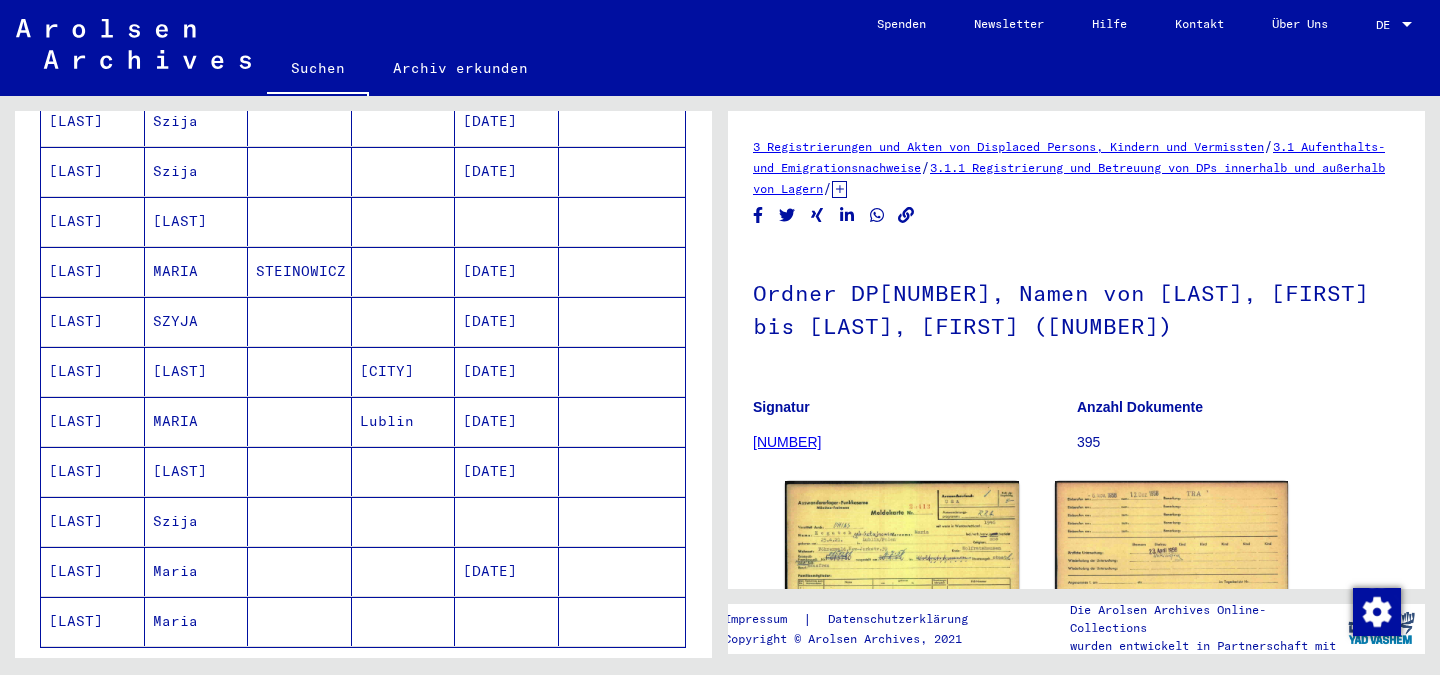 click on "Maria" at bounding box center (197, 621) 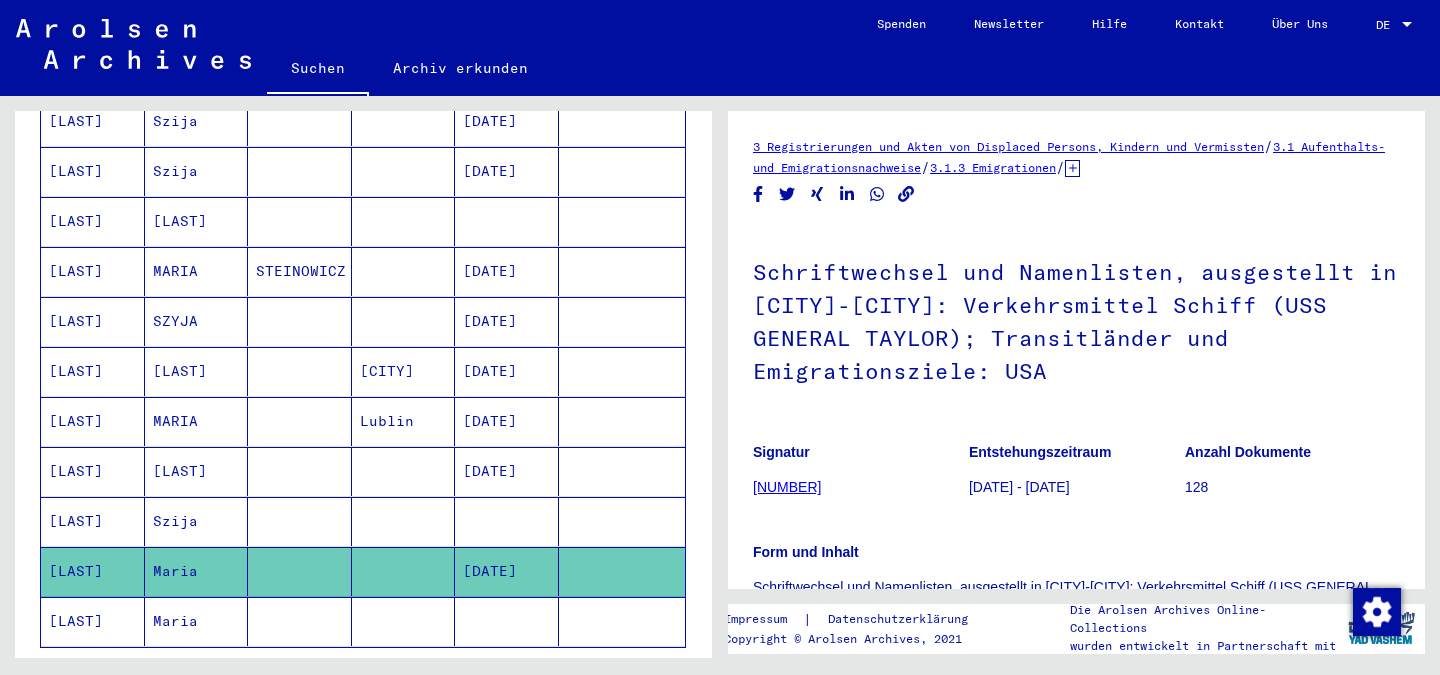 scroll, scrollTop: 0, scrollLeft: 0, axis: both 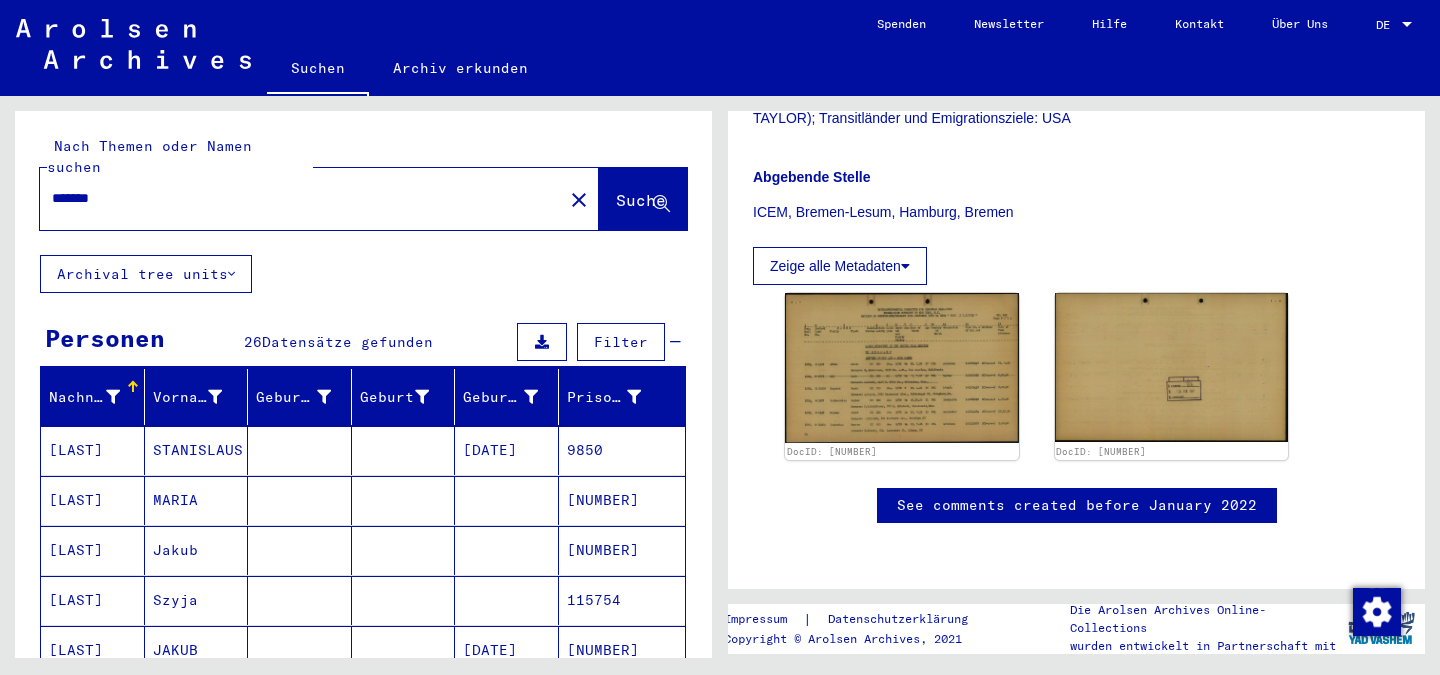 click on "STANISLAUS" at bounding box center (197, 500) 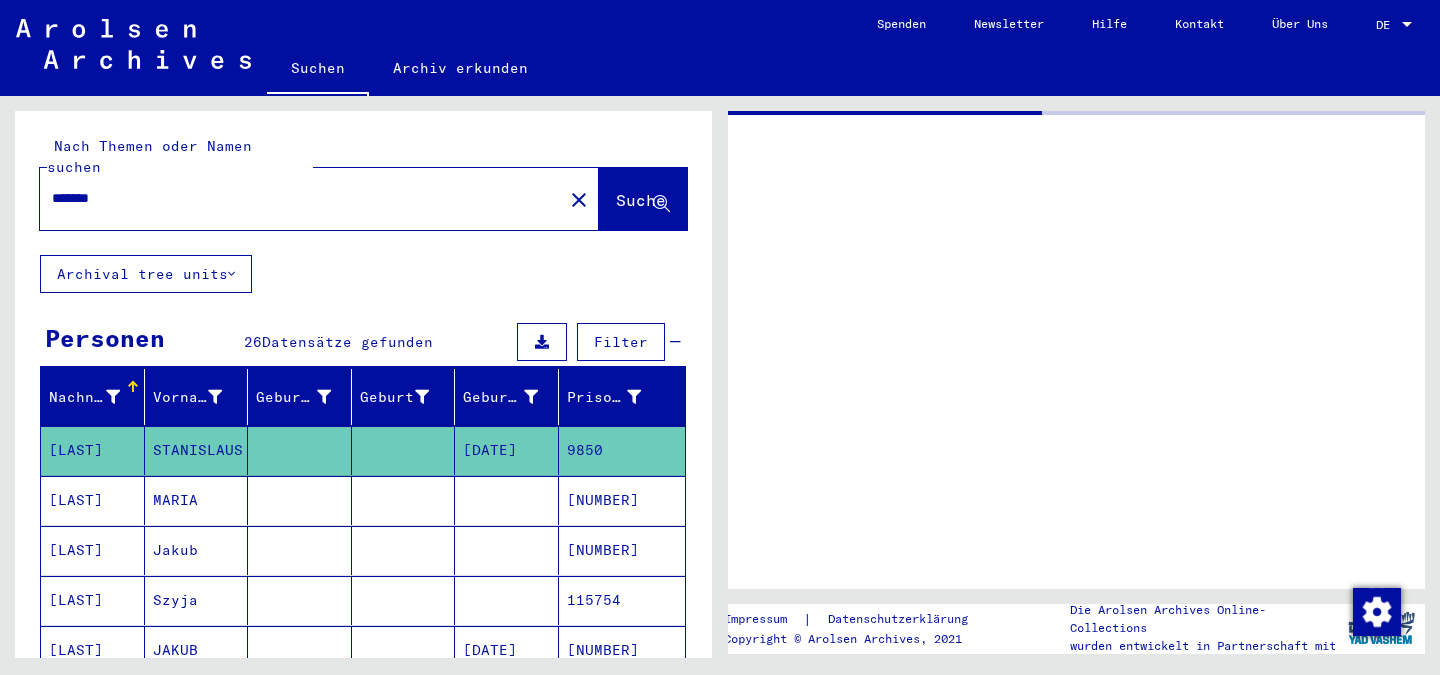 scroll, scrollTop: 0, scrollLeft: 0, axis: both 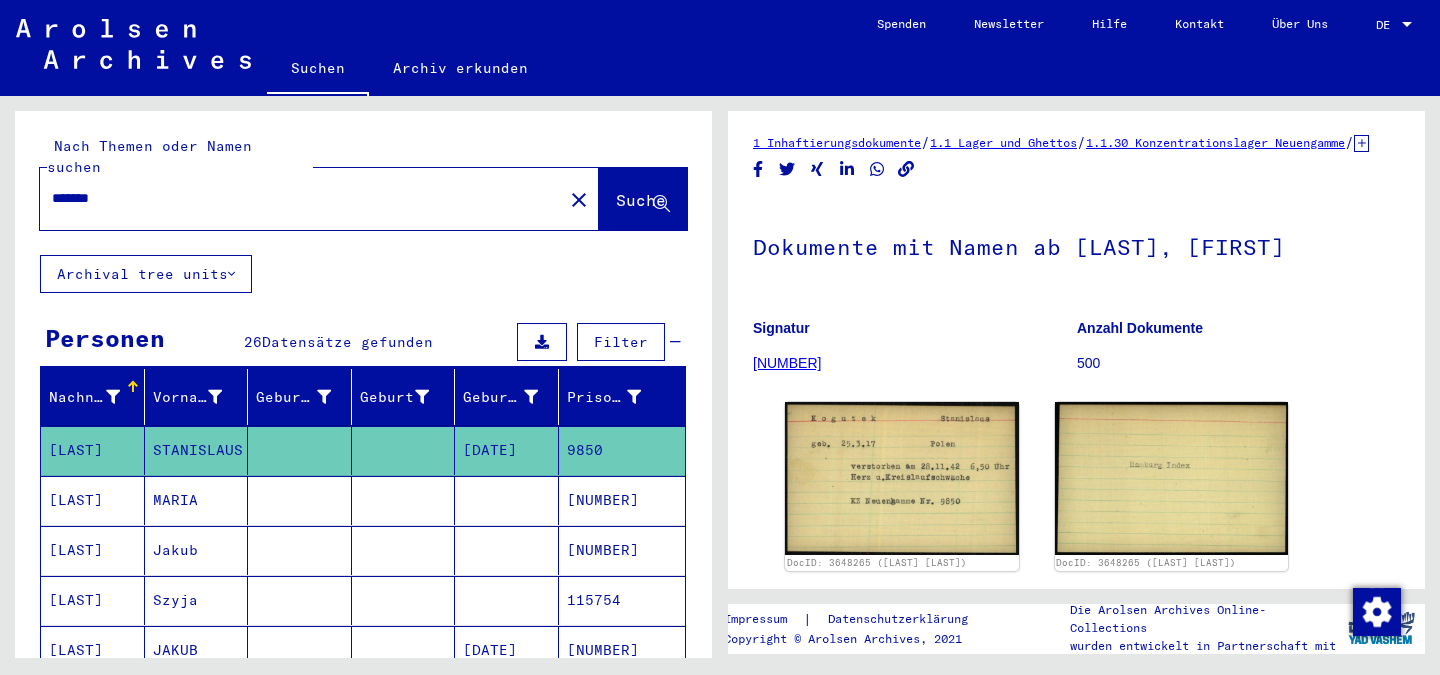 click on "Jakub" at bounding box center (197, 600) 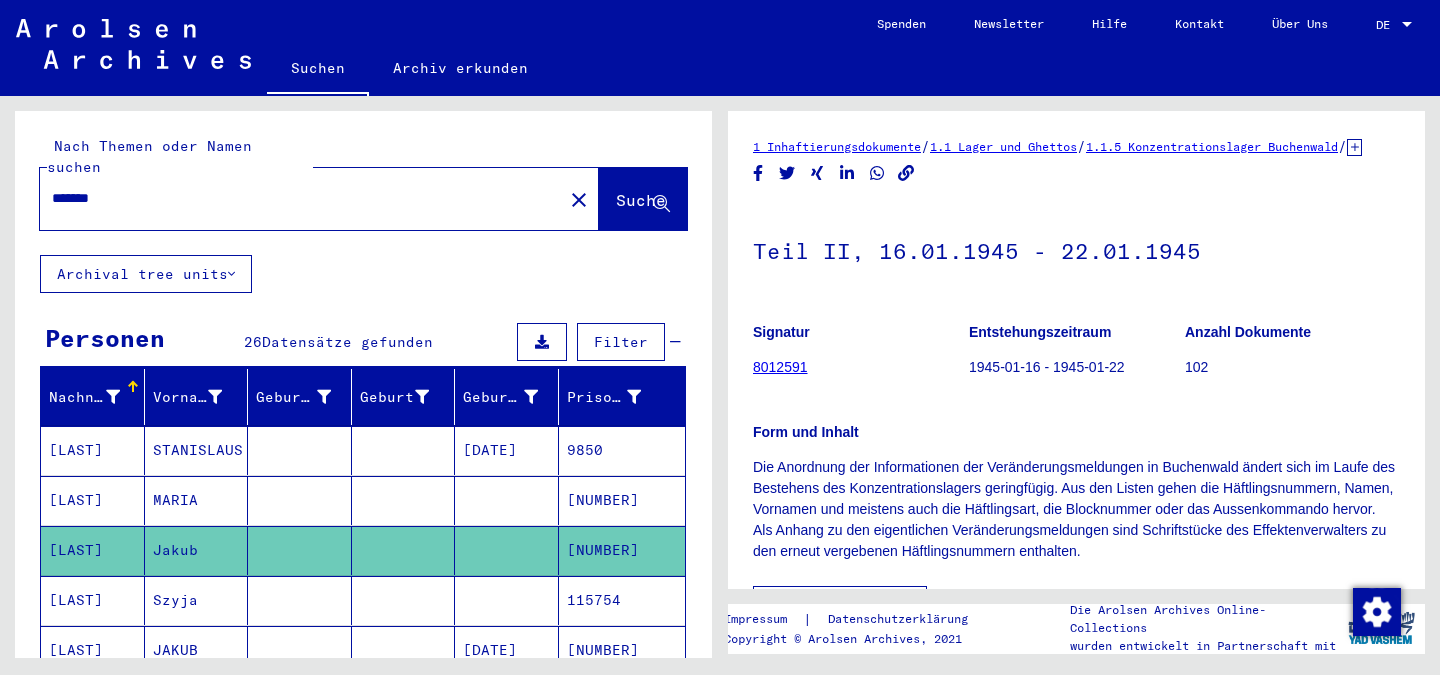 scroll, scrollTop: 0, scrollLeft: 0, axis: both 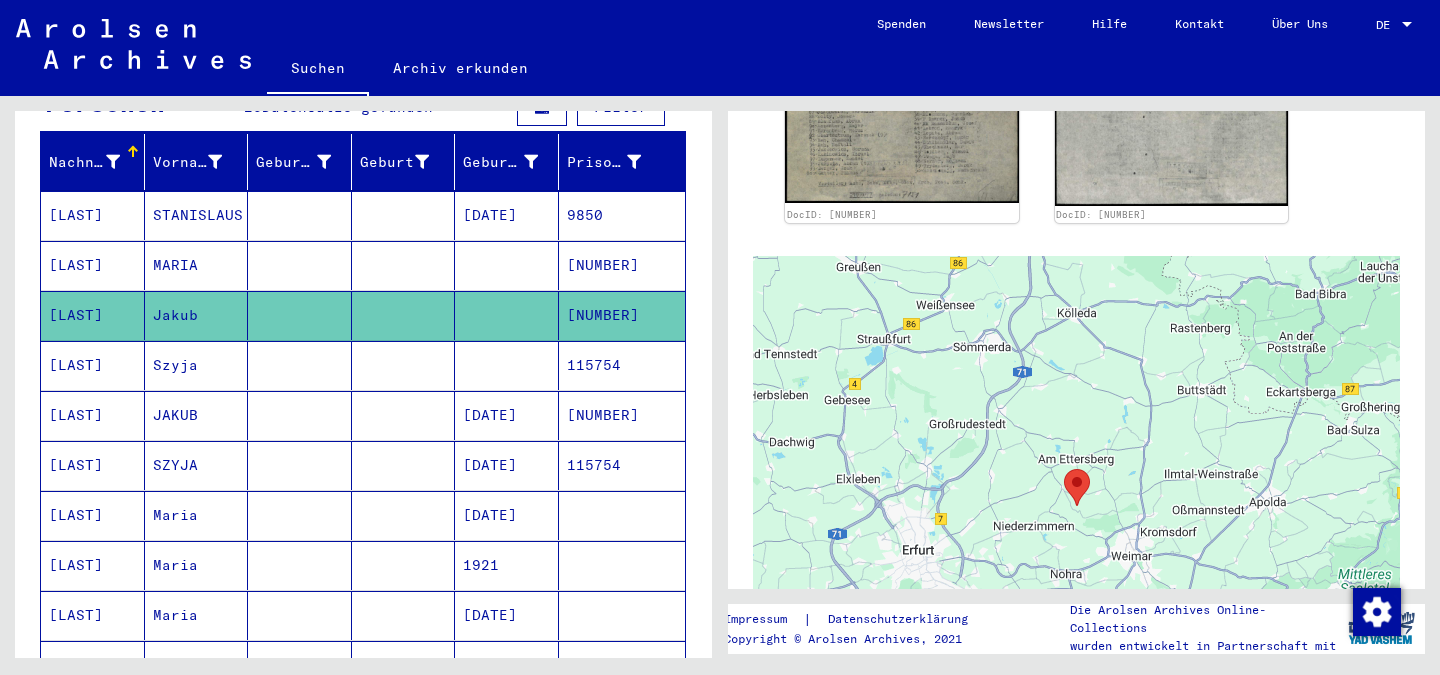 click on "[NUMBER]" at bounding box center (622, 315) 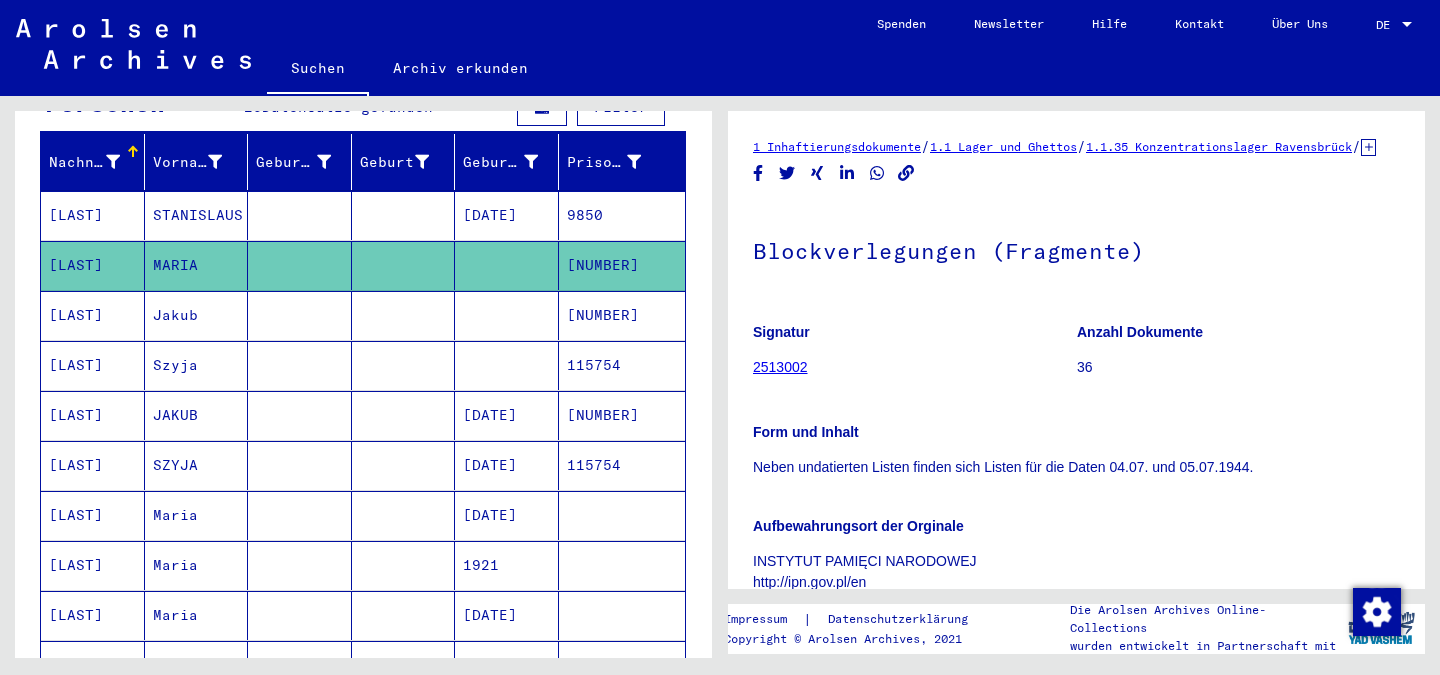 scroll, scrollTop: 0, scrollLeft: 0, axis: both 